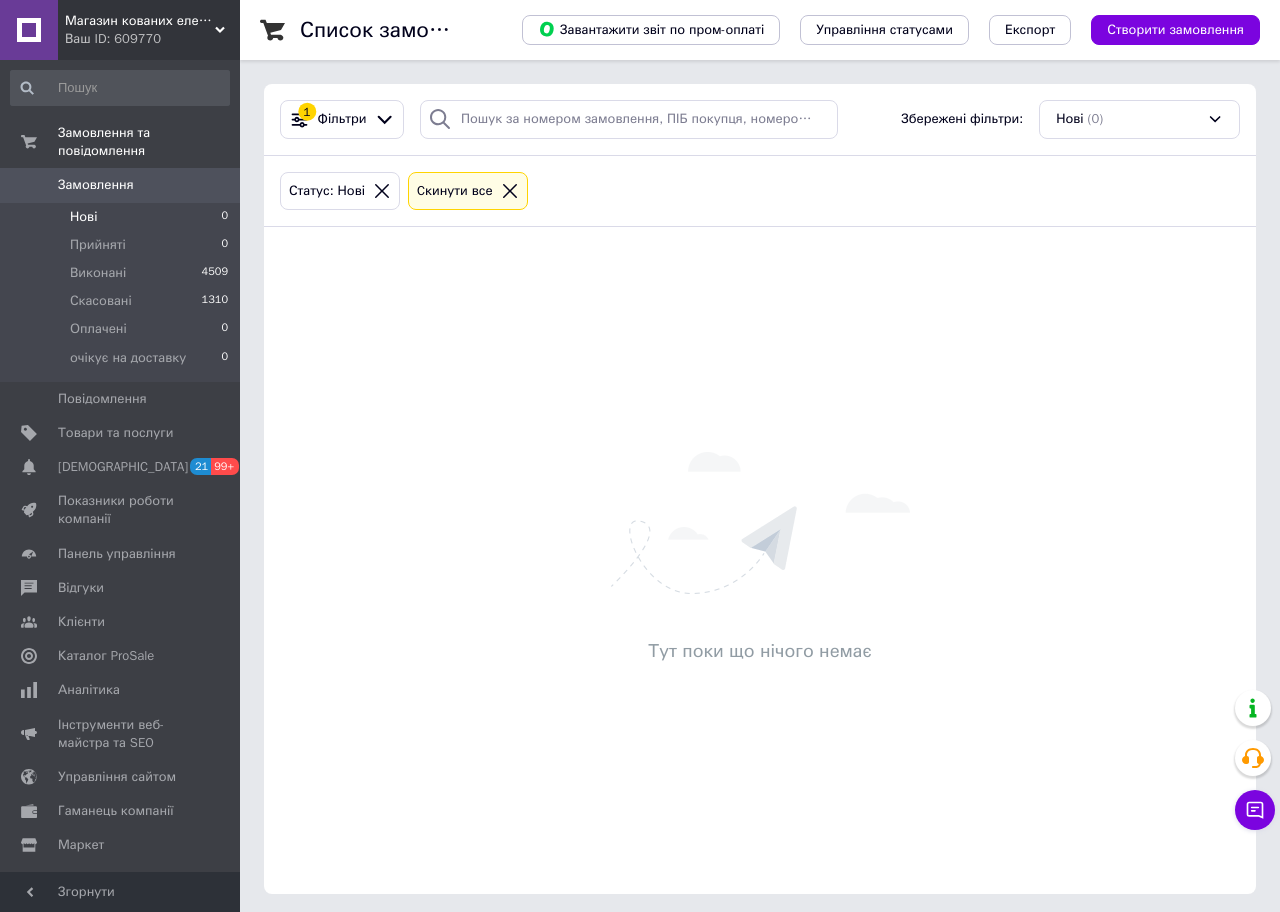 scroll, scrollTop: 0, scrollLeft: 0, axis: both 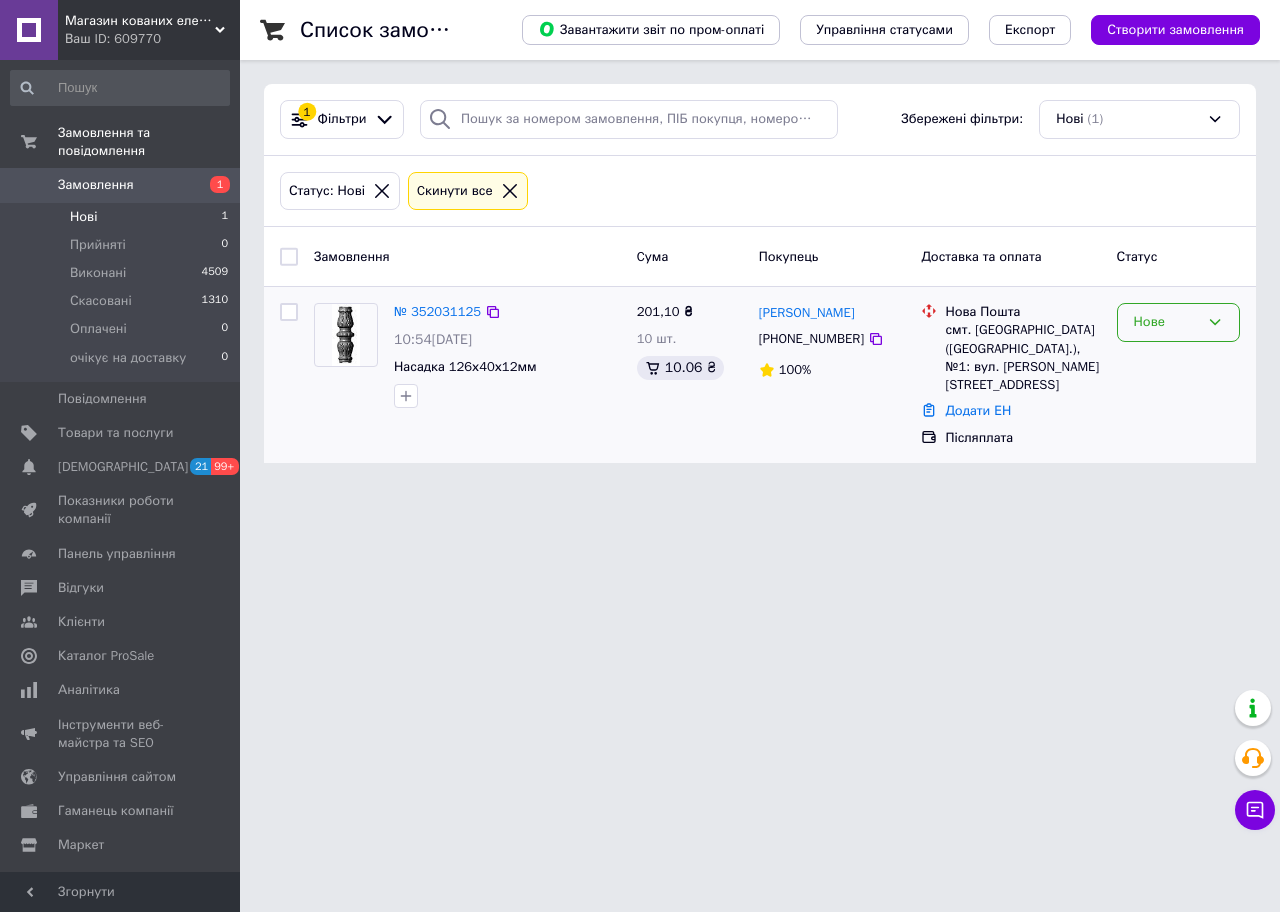 click on "Нове" at bounding box center [1166, 322] 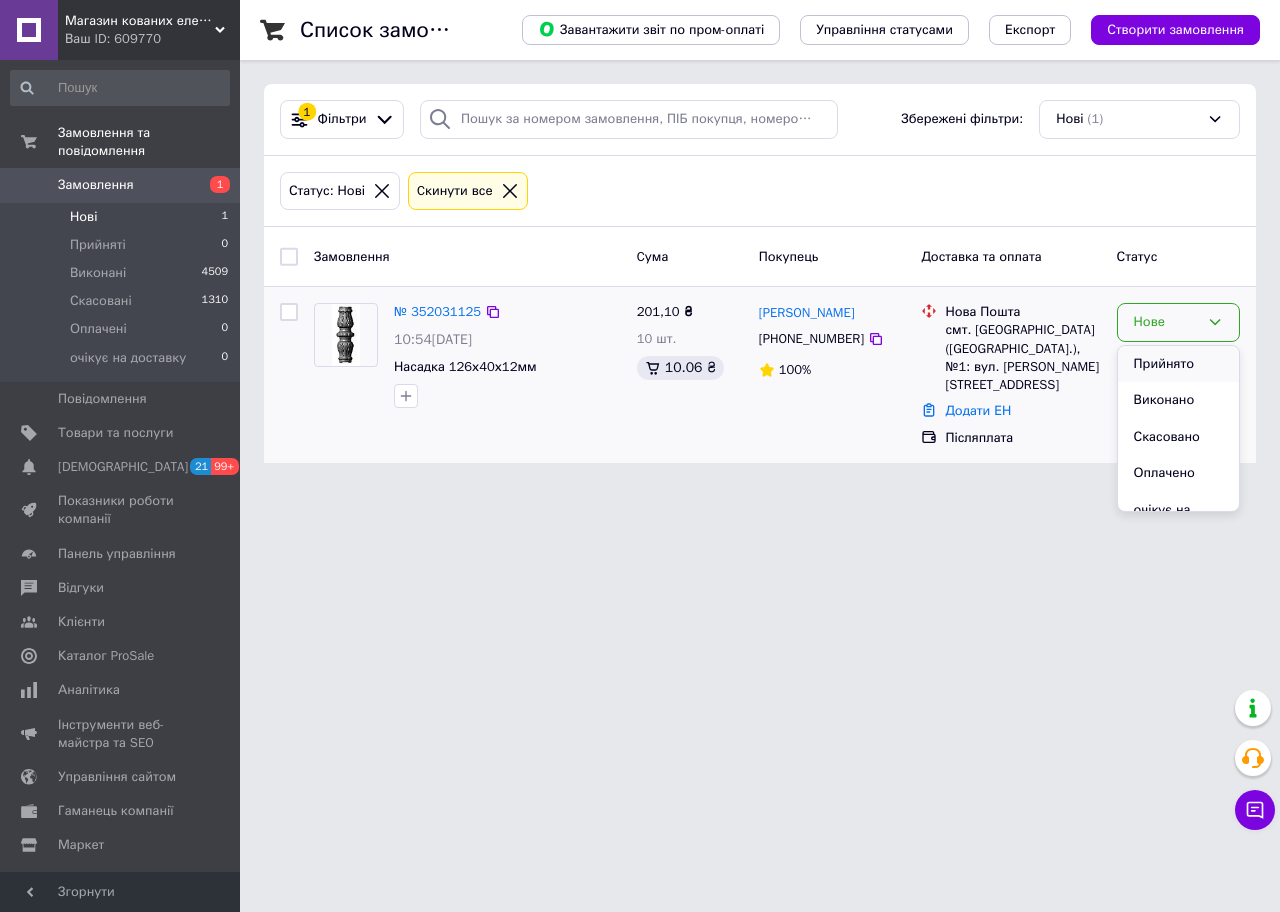 click on "Прийнято" at bounding box center [1178, 364] 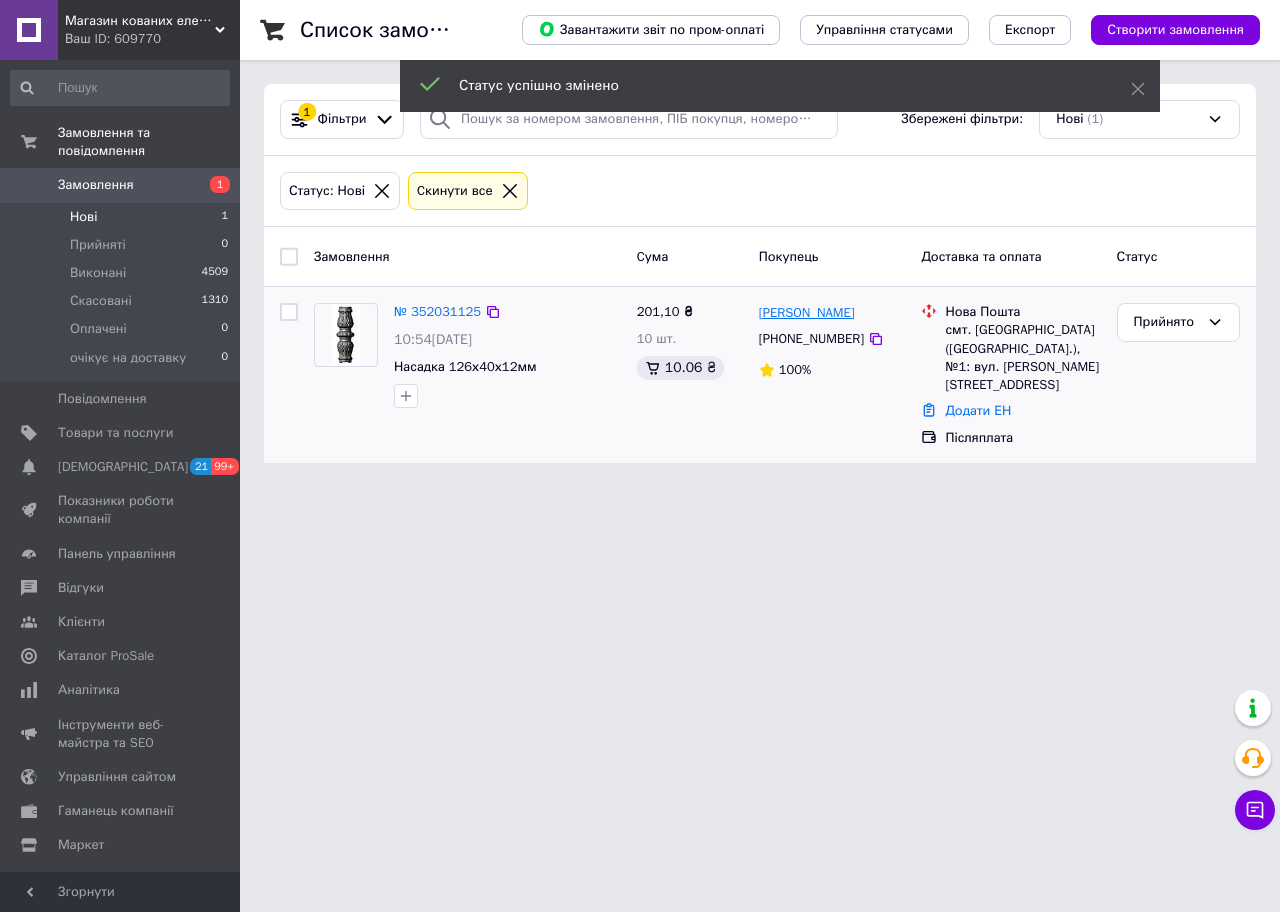 click on "Сергій Козак" at bounding box center [807, 313] 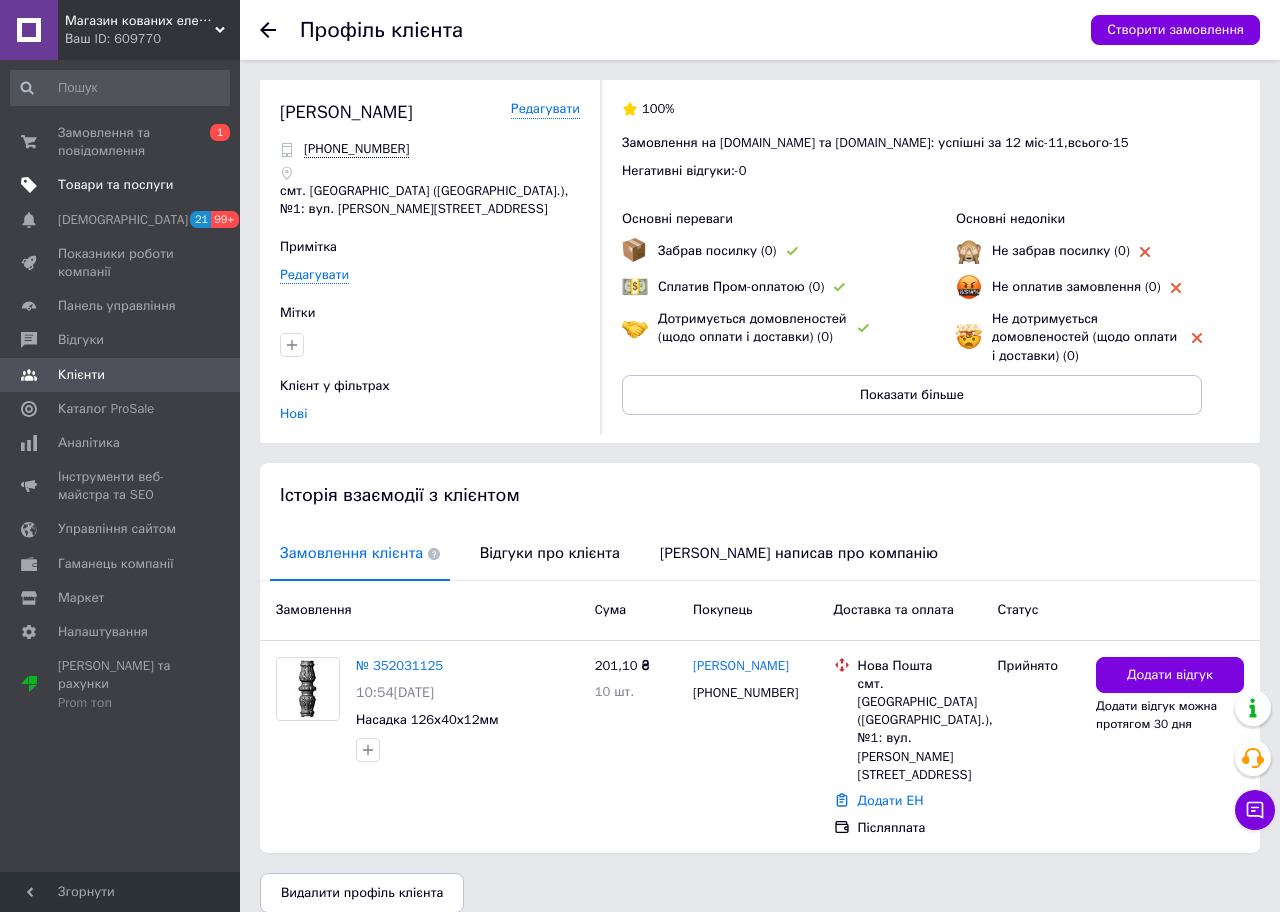 click on "Товари та послуги" at bounding box center [115, 185] 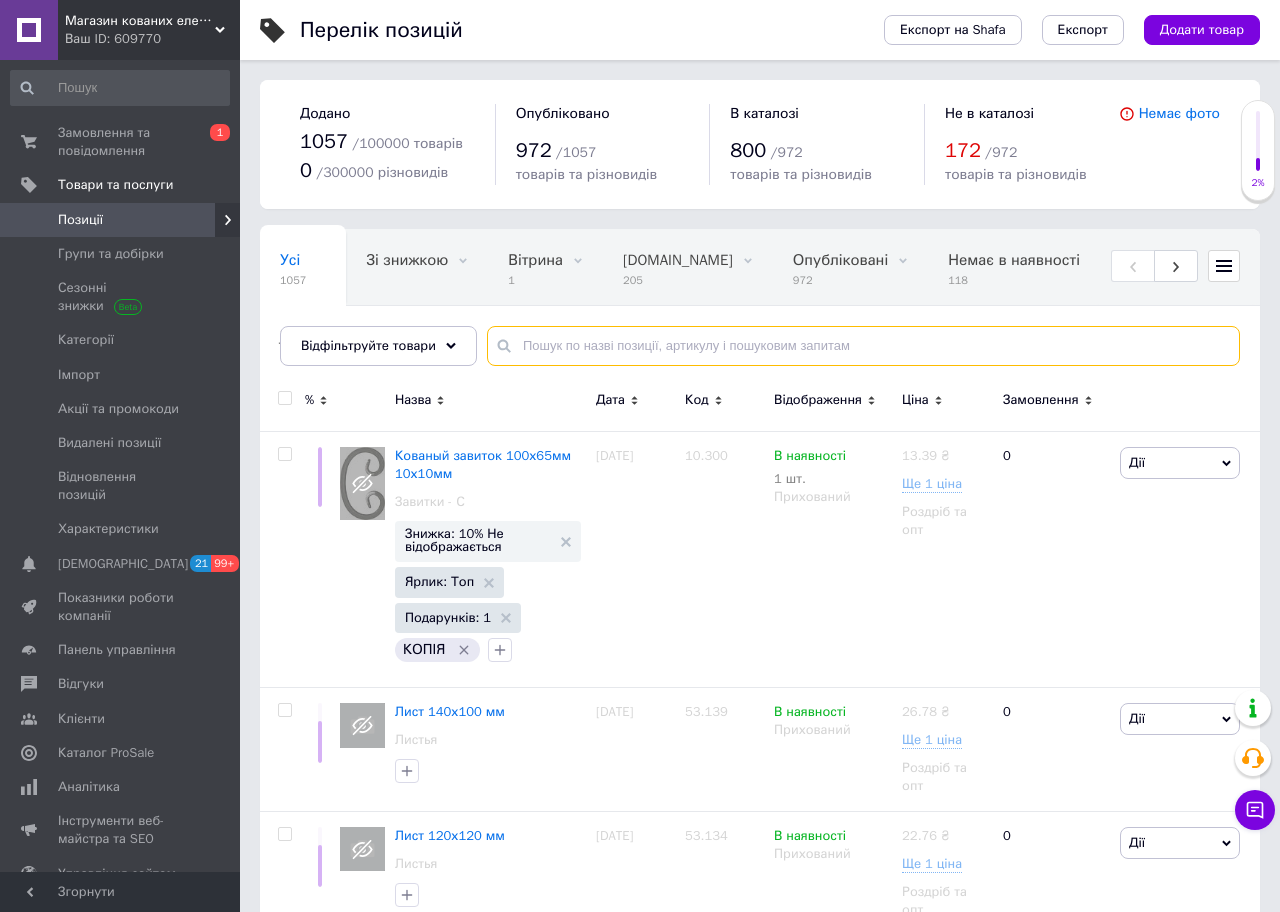click at bounding box center (863, 346) 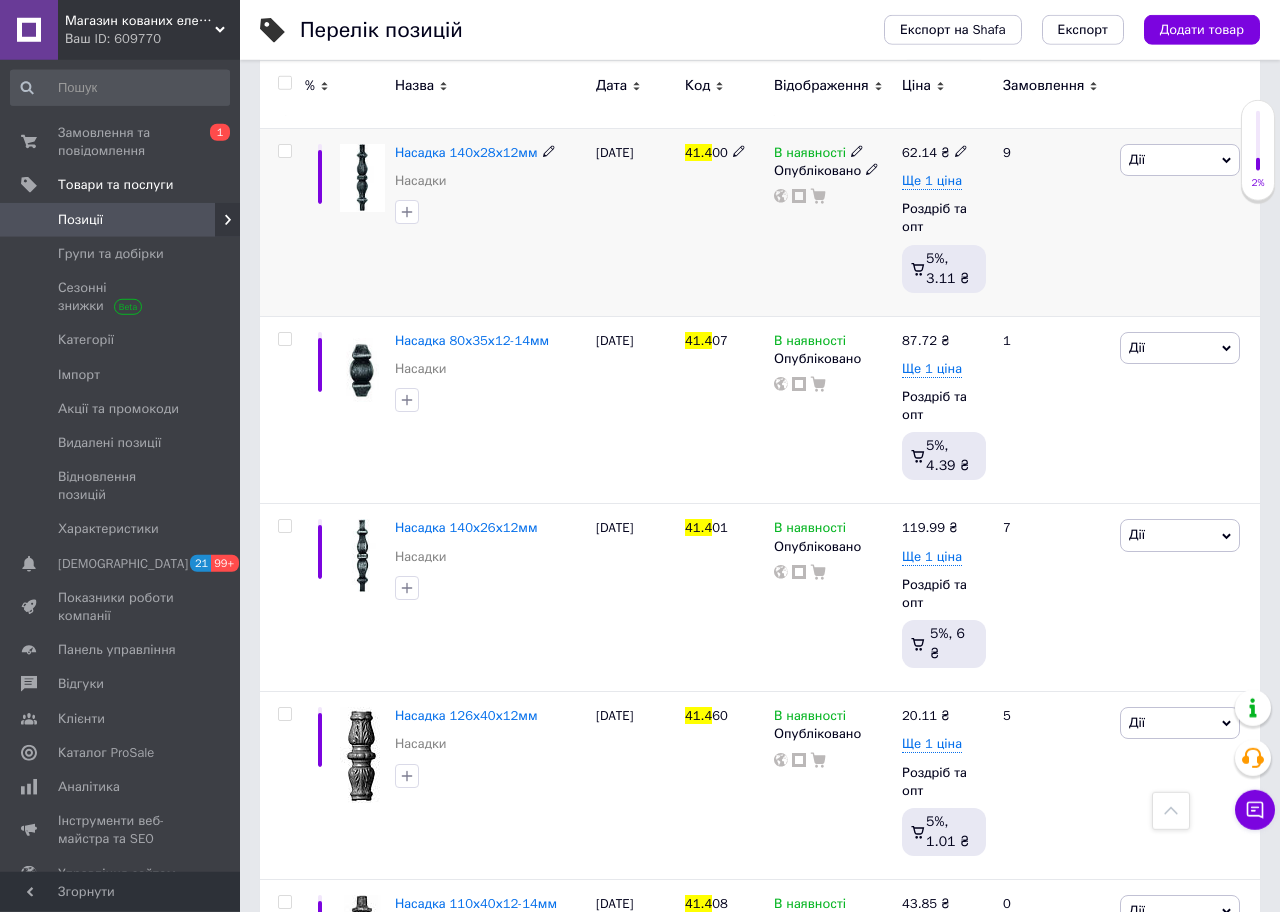scroll, scrollTop: 1026, scrollLeft: 0, axis: vertical 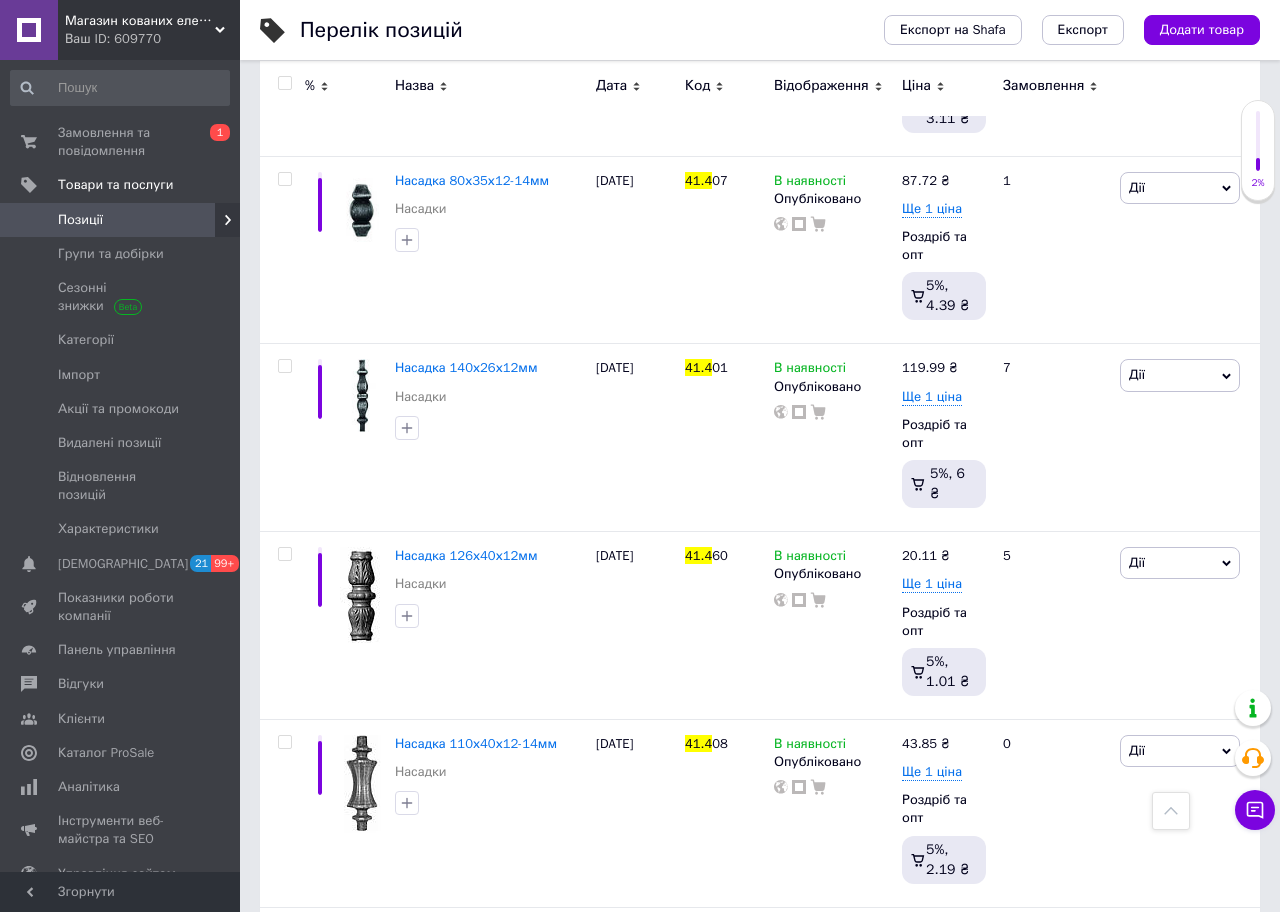 type on "41.4" 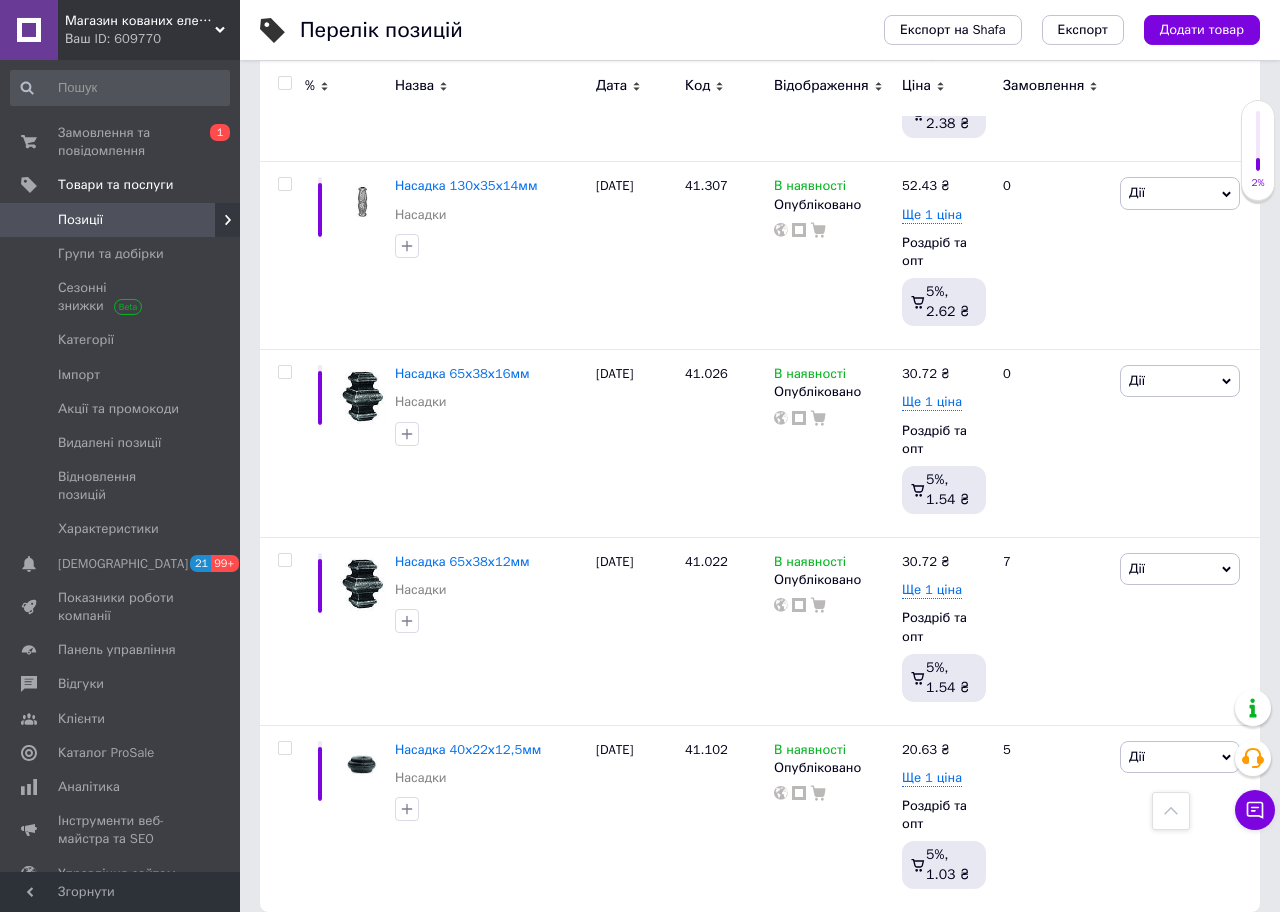 scroll, scrollTop: 3289, scrollLeft: 0, axis: vertical 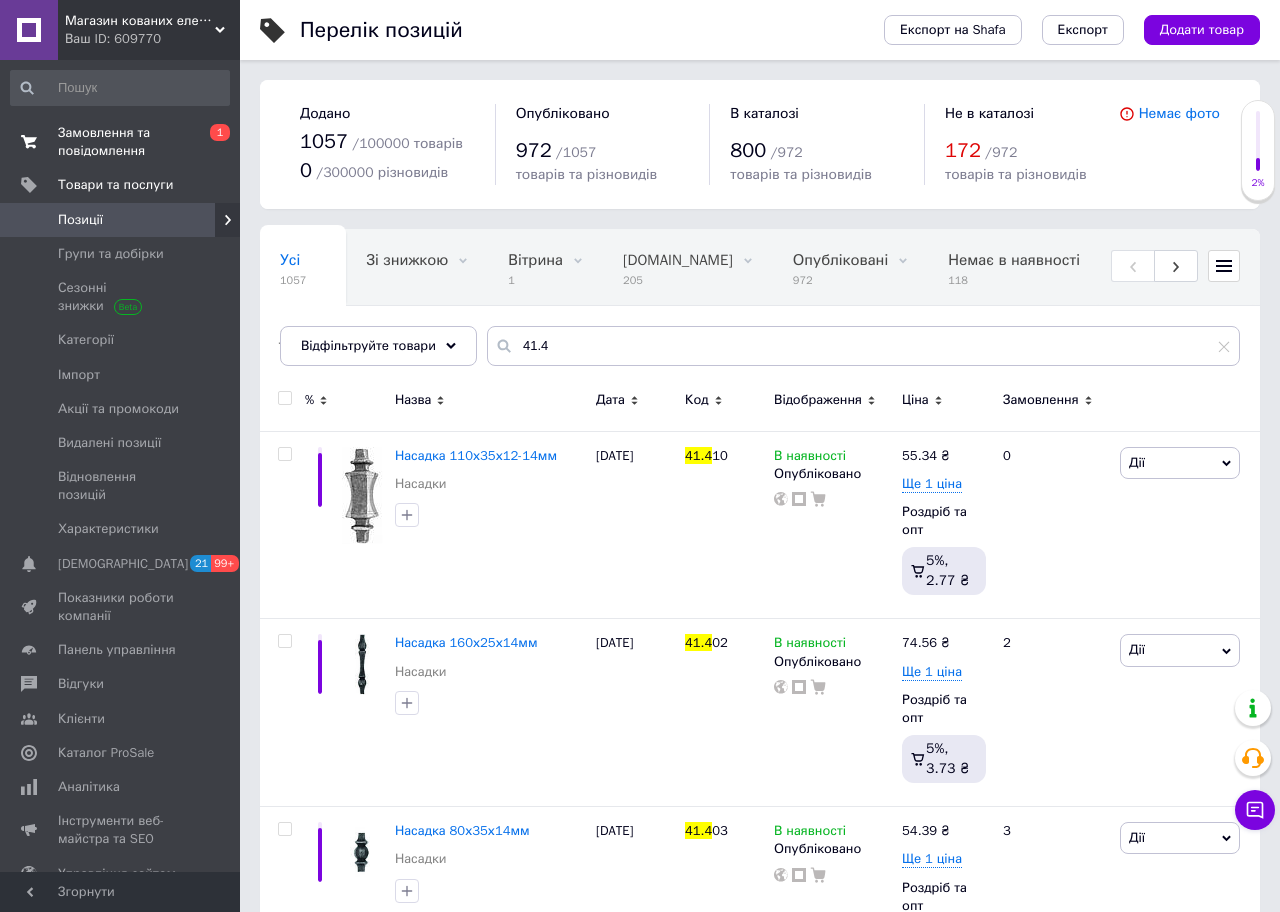 click on "Замовлення та повідомлення" at bounding box center (121, 142) 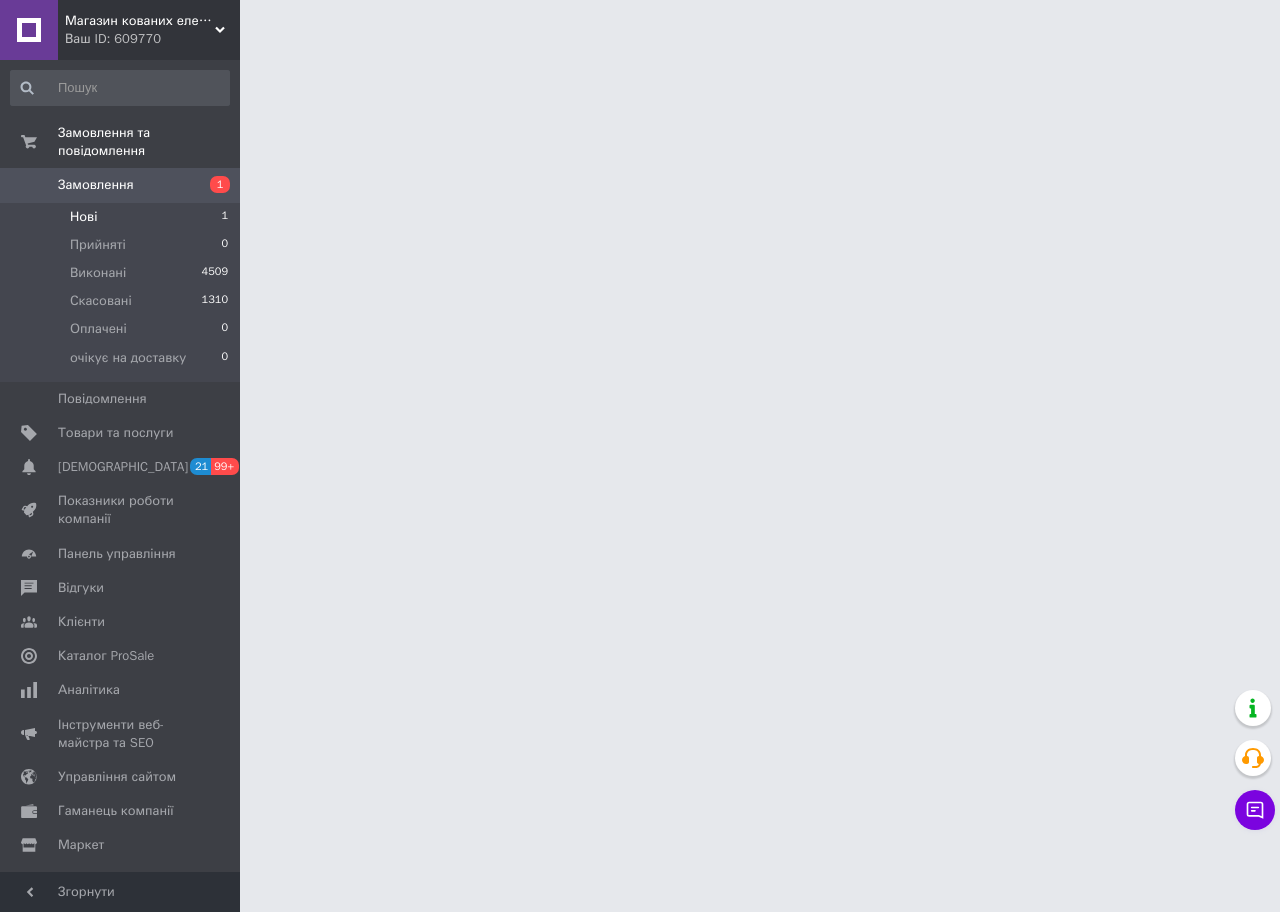 click on "Нові 1" at bounding box center (120, 217) 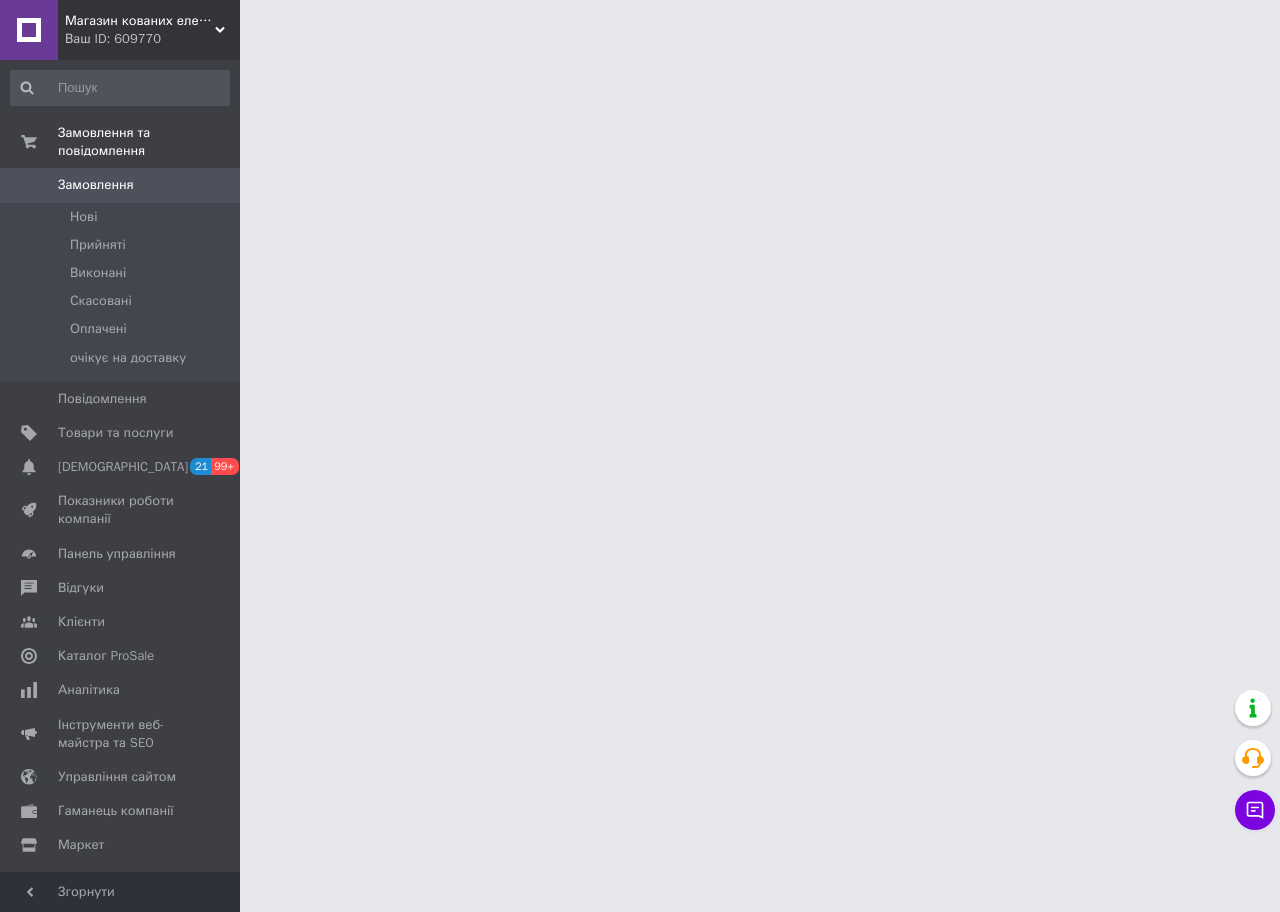 scroll, scrollTop: 0, scrollLeft: 0, axis: both 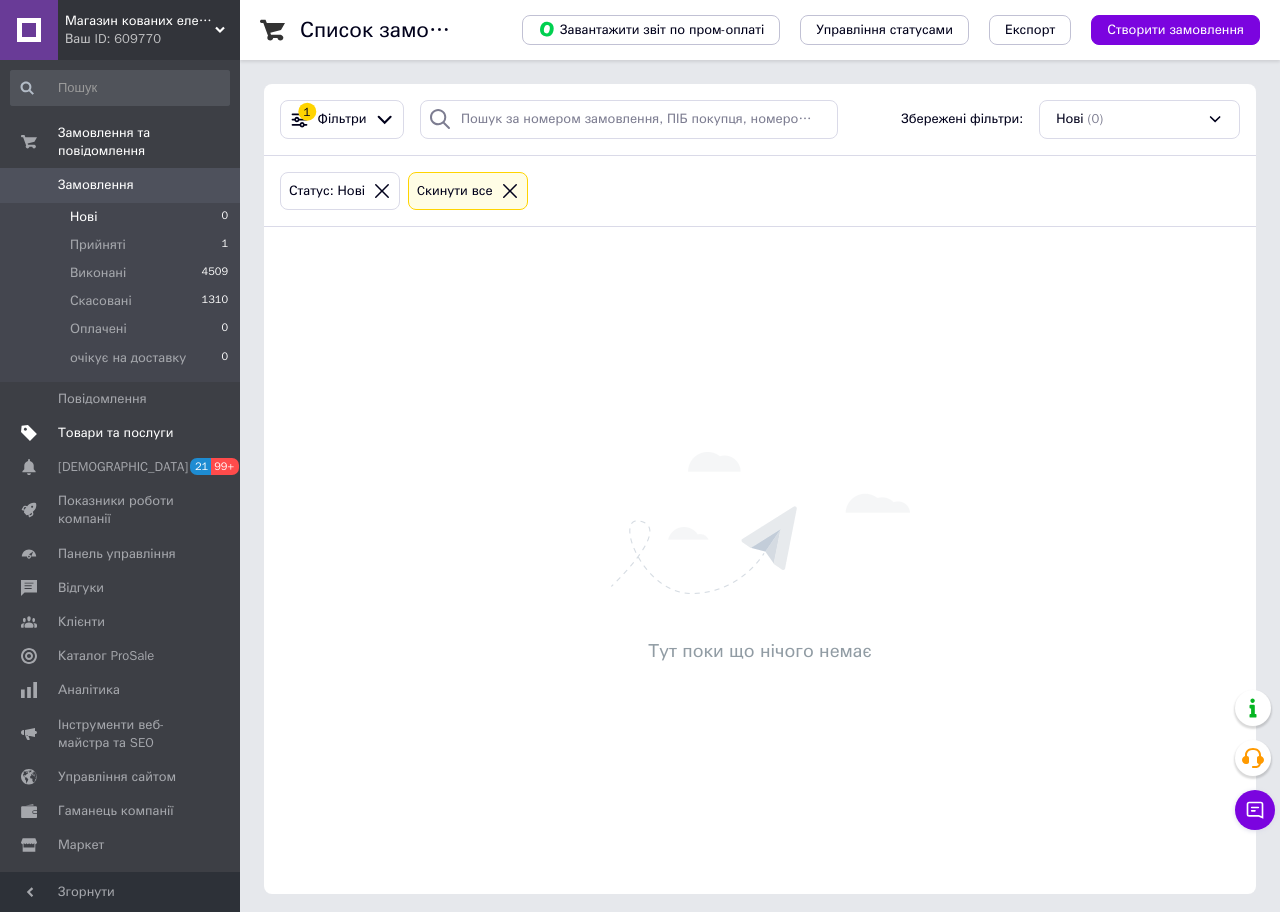 click on "Товари та послуги" at bounding box center [115, 433] 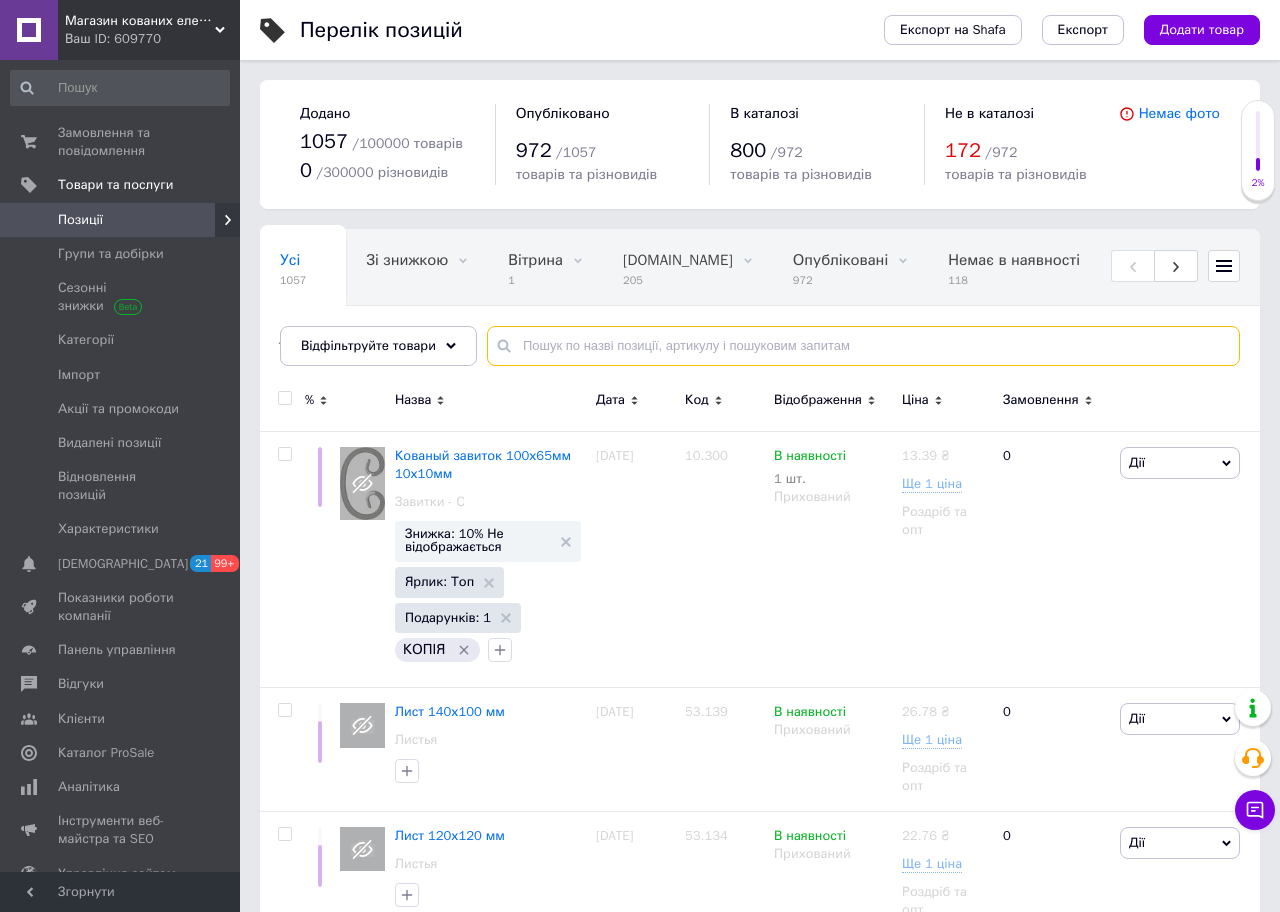 click at bounding box center (863, 346) 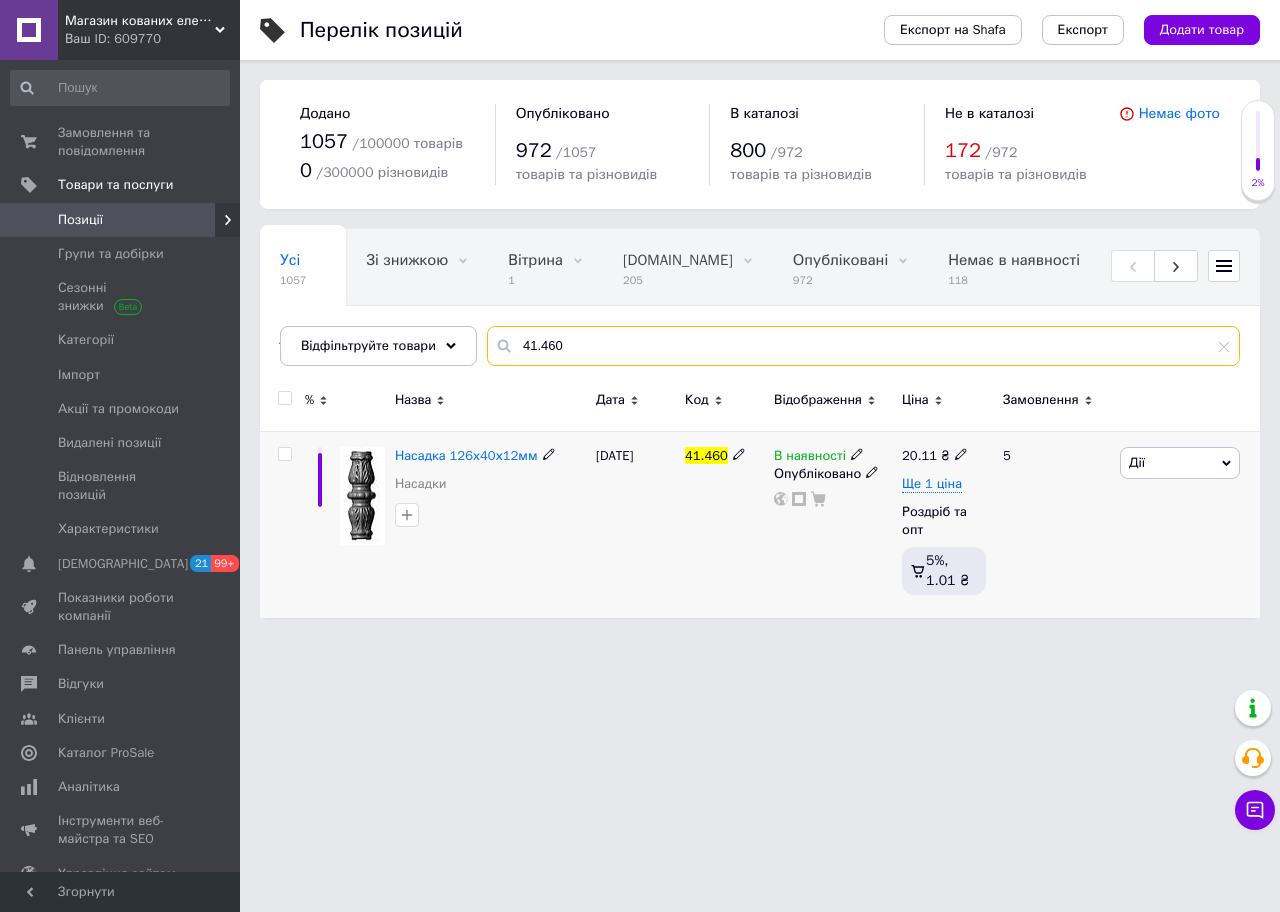 type on "41.460" 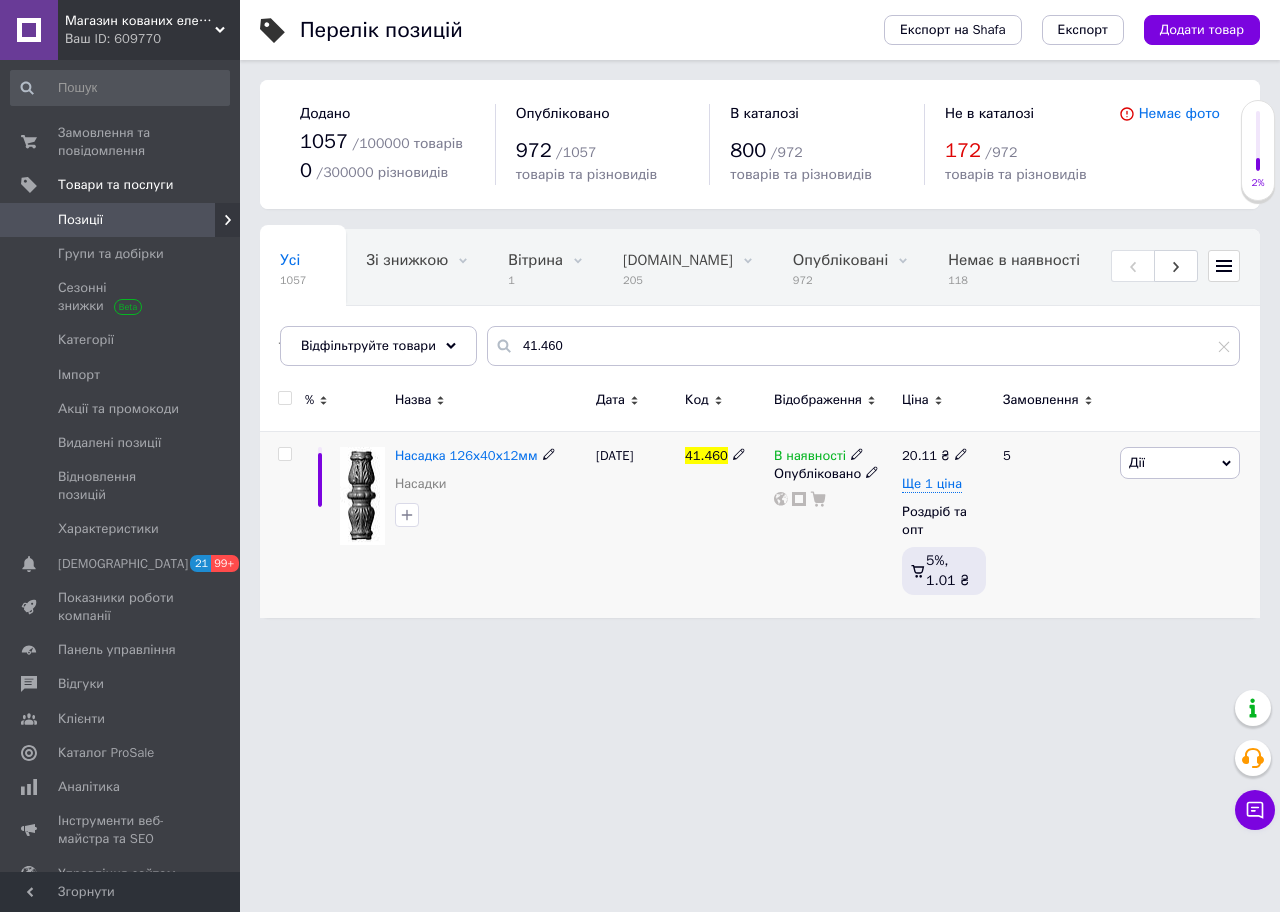 click on "В наявності" at bounding box center [810, 458] 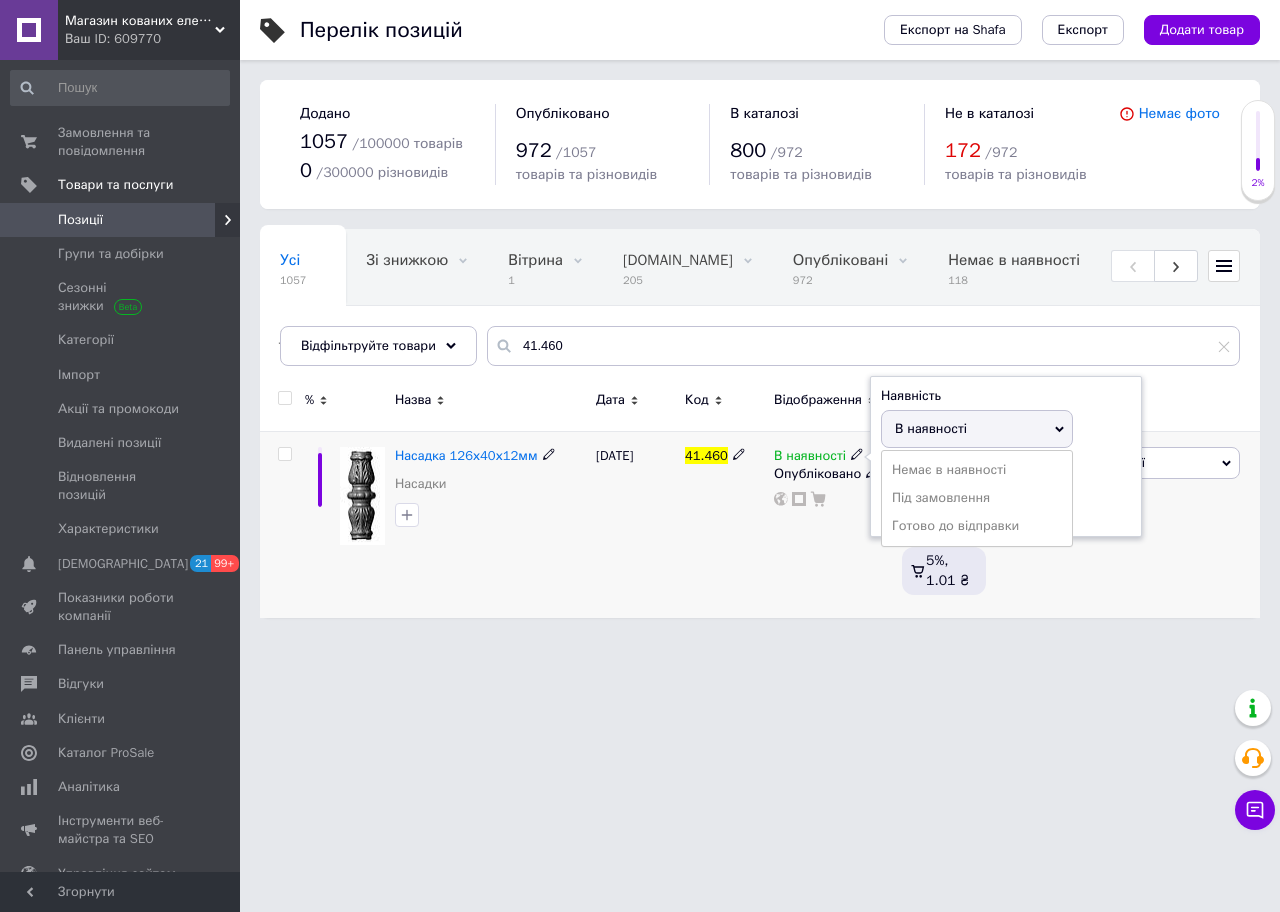 click on "Немає в наявності" at bounding box center [977, 470] 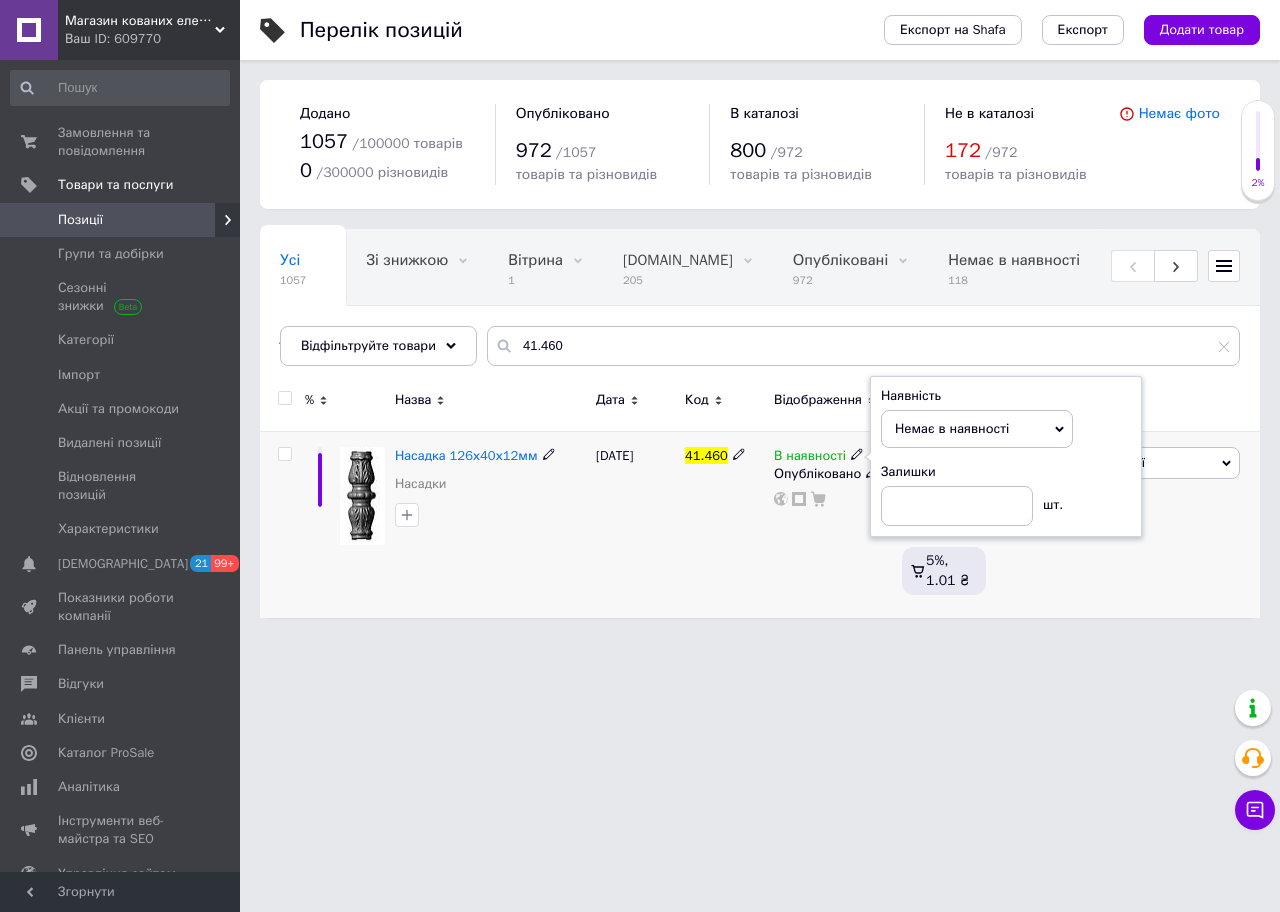 click on "Насадка 126х40х12мм Насадки" at bounding box center [490, 524] 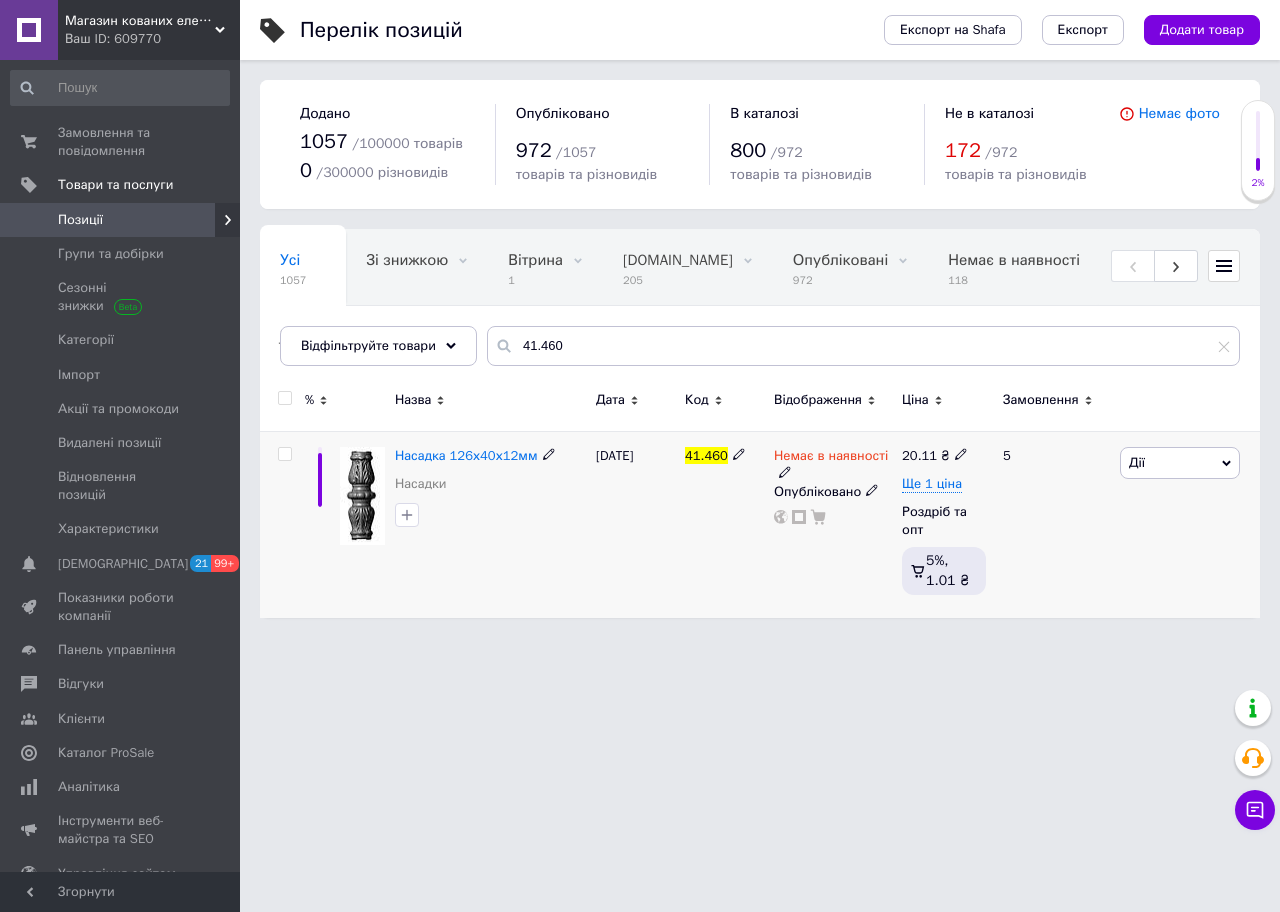 click on "Дії" at bounding box center (1180, 463) 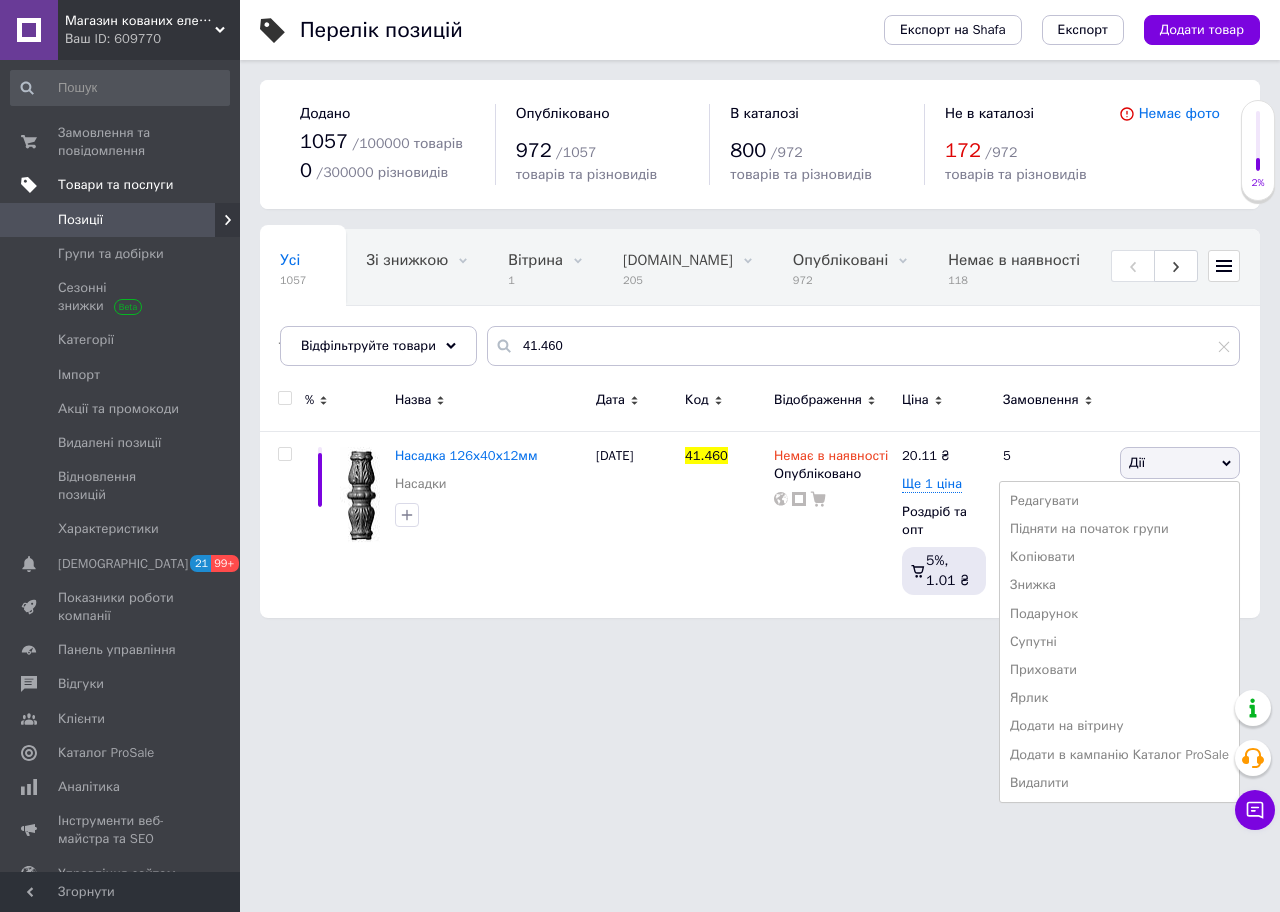 click on "Товари та послуги" at bounding box center (115, 185) 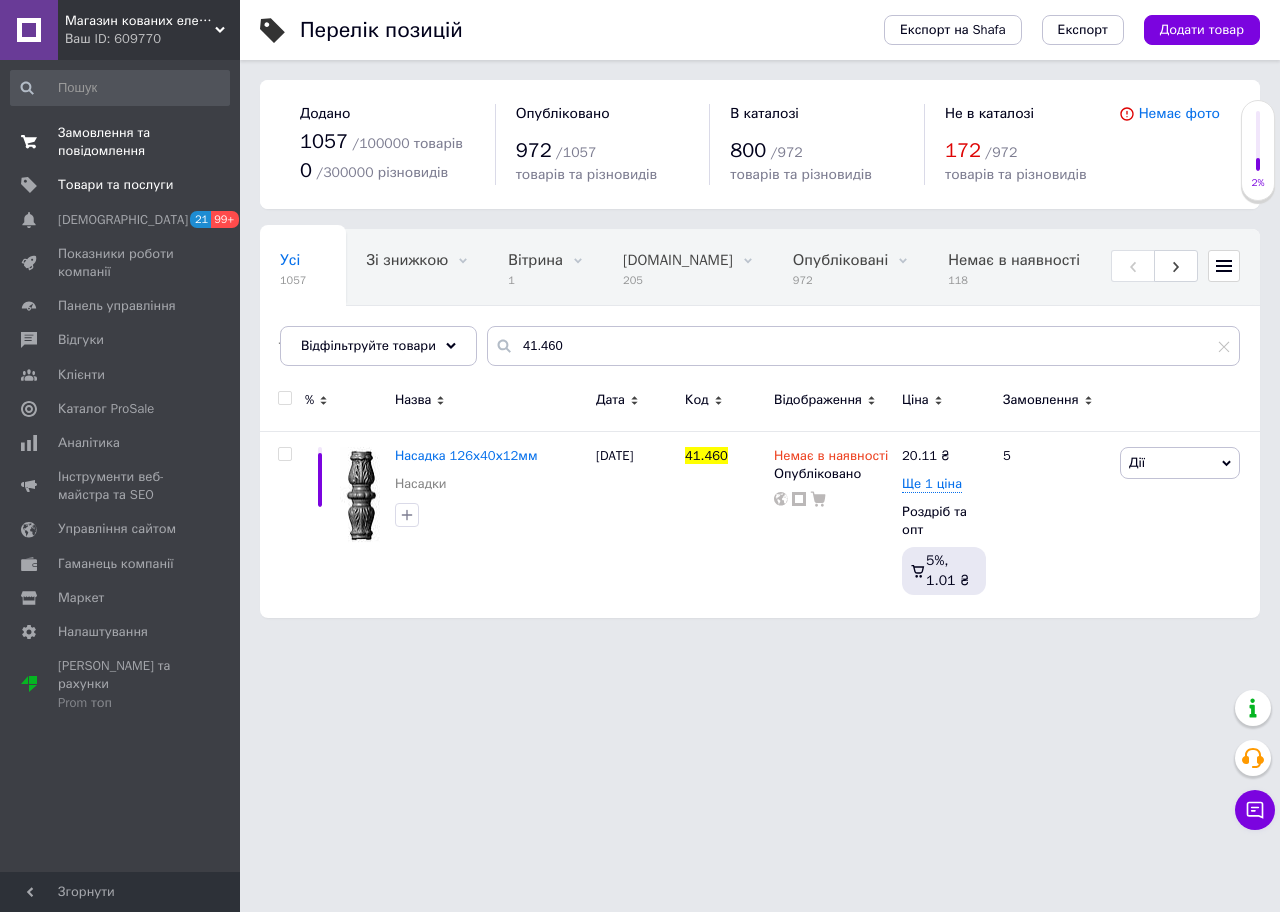 click on "Замовлення та повідомлення" at bounding box center (121, 142) 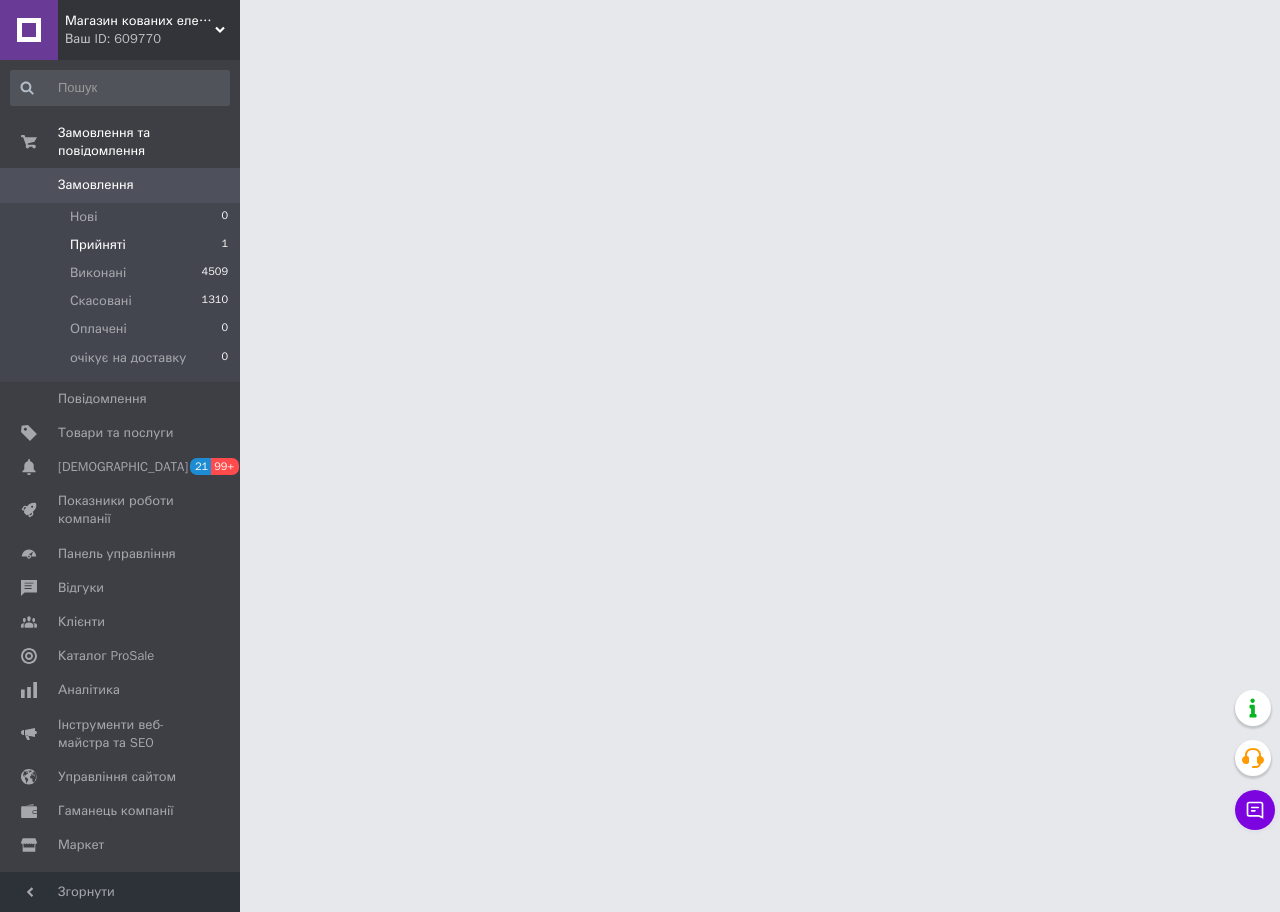 click on "Прийняті 1" at bounding box center [120, 245] 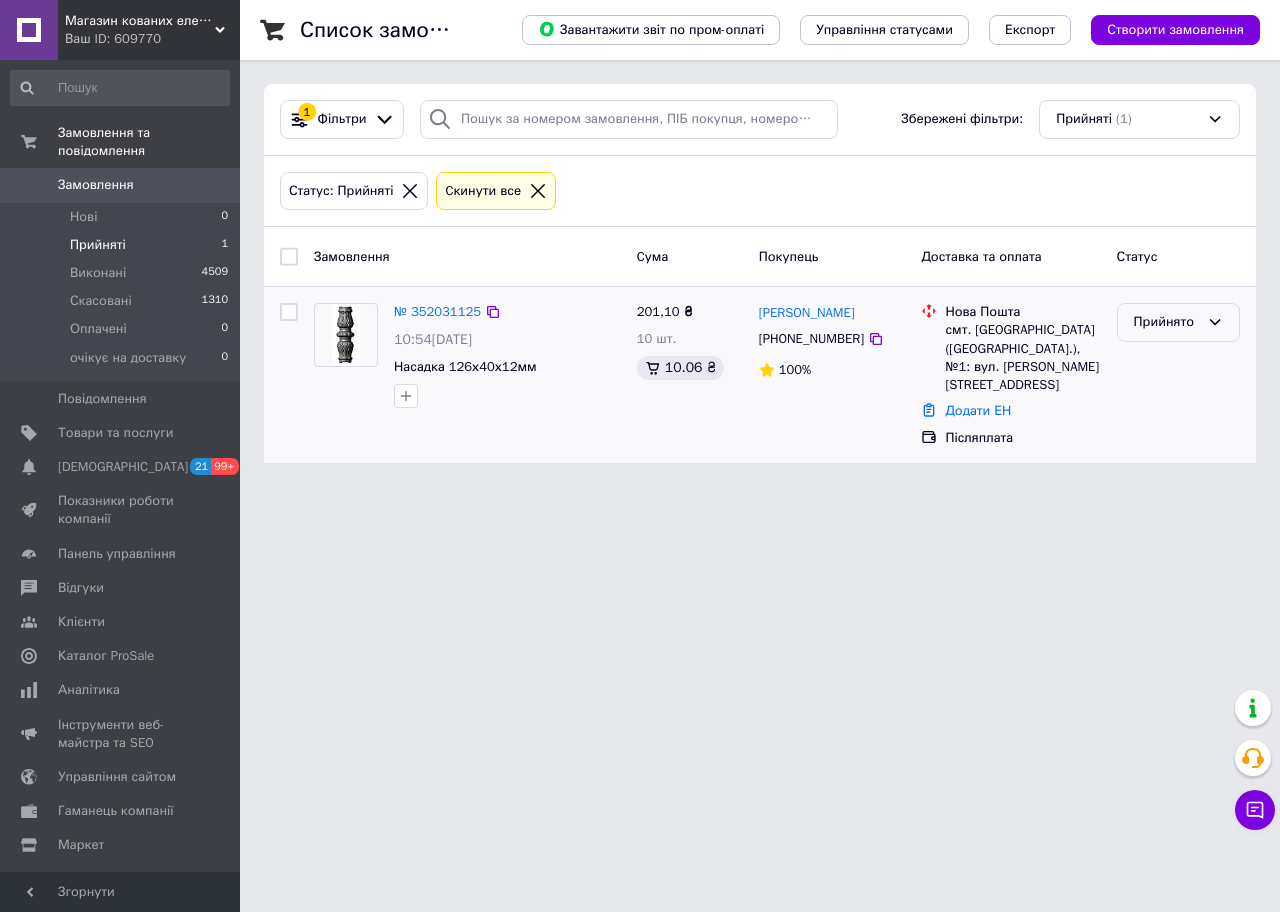 click on "Прийнято" at bounding box center (1166, 322) 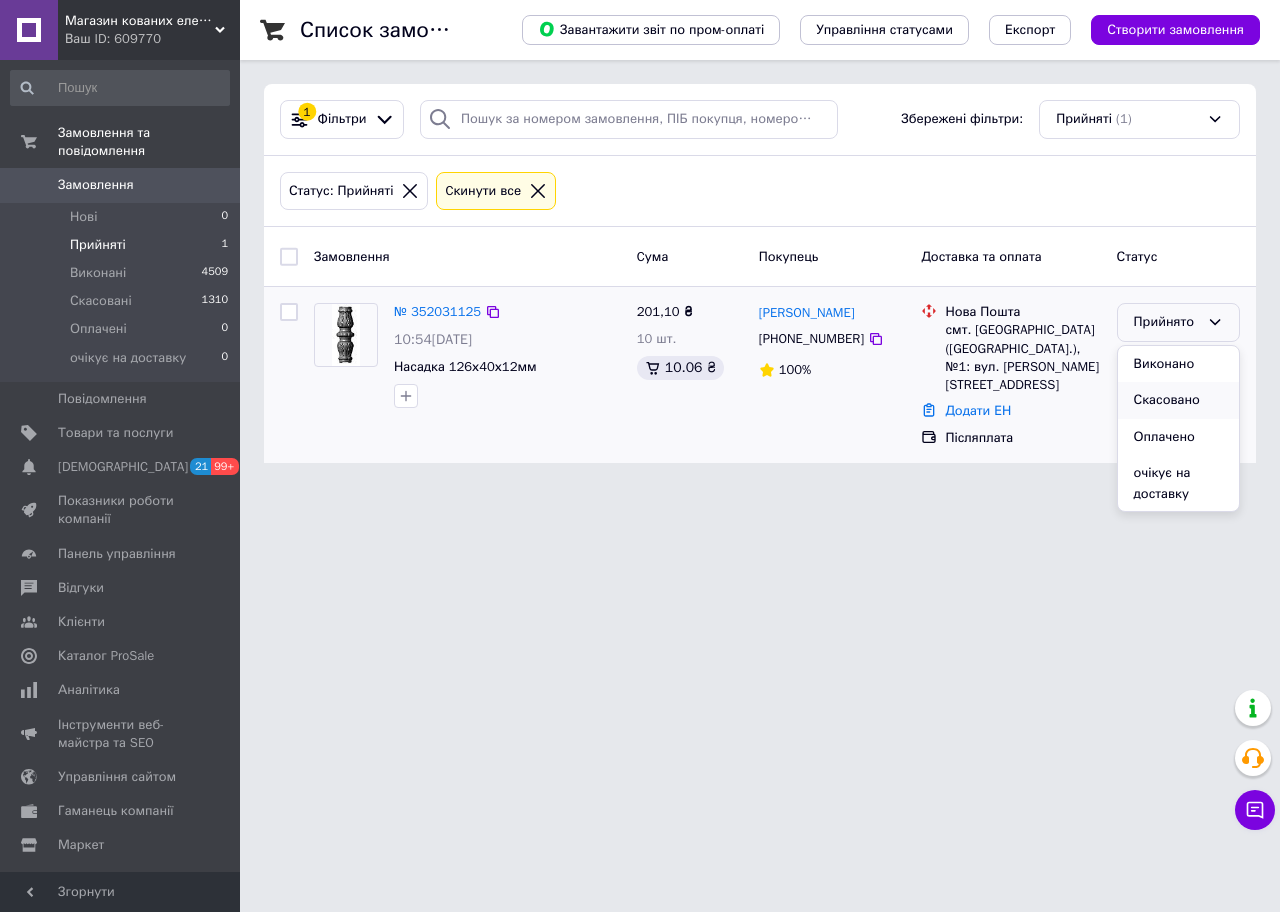 click on "Скасовано" at bounding box center [1178, 400] 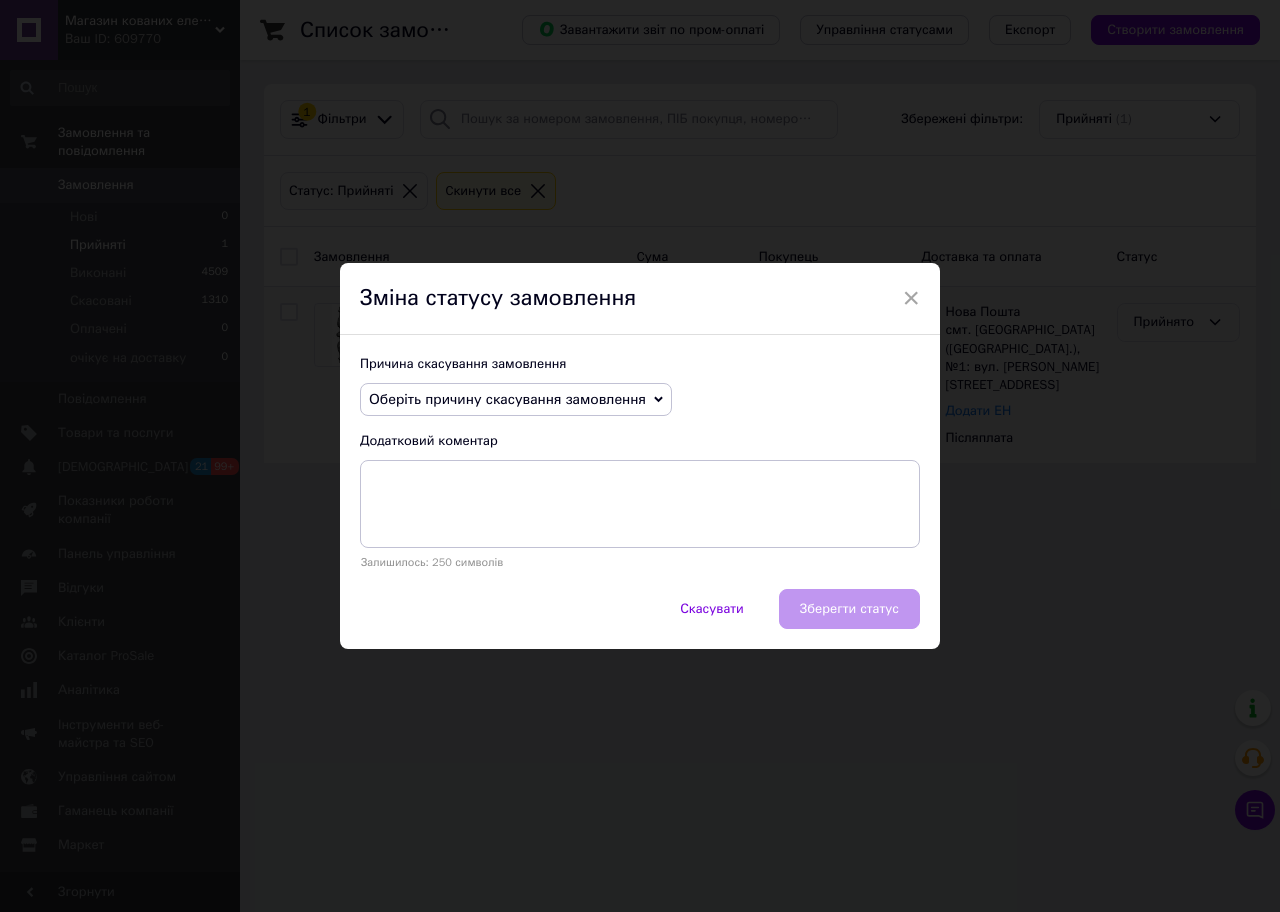 click on "Оберіть причину скасування замовлення" at bounding box center (507, 399) 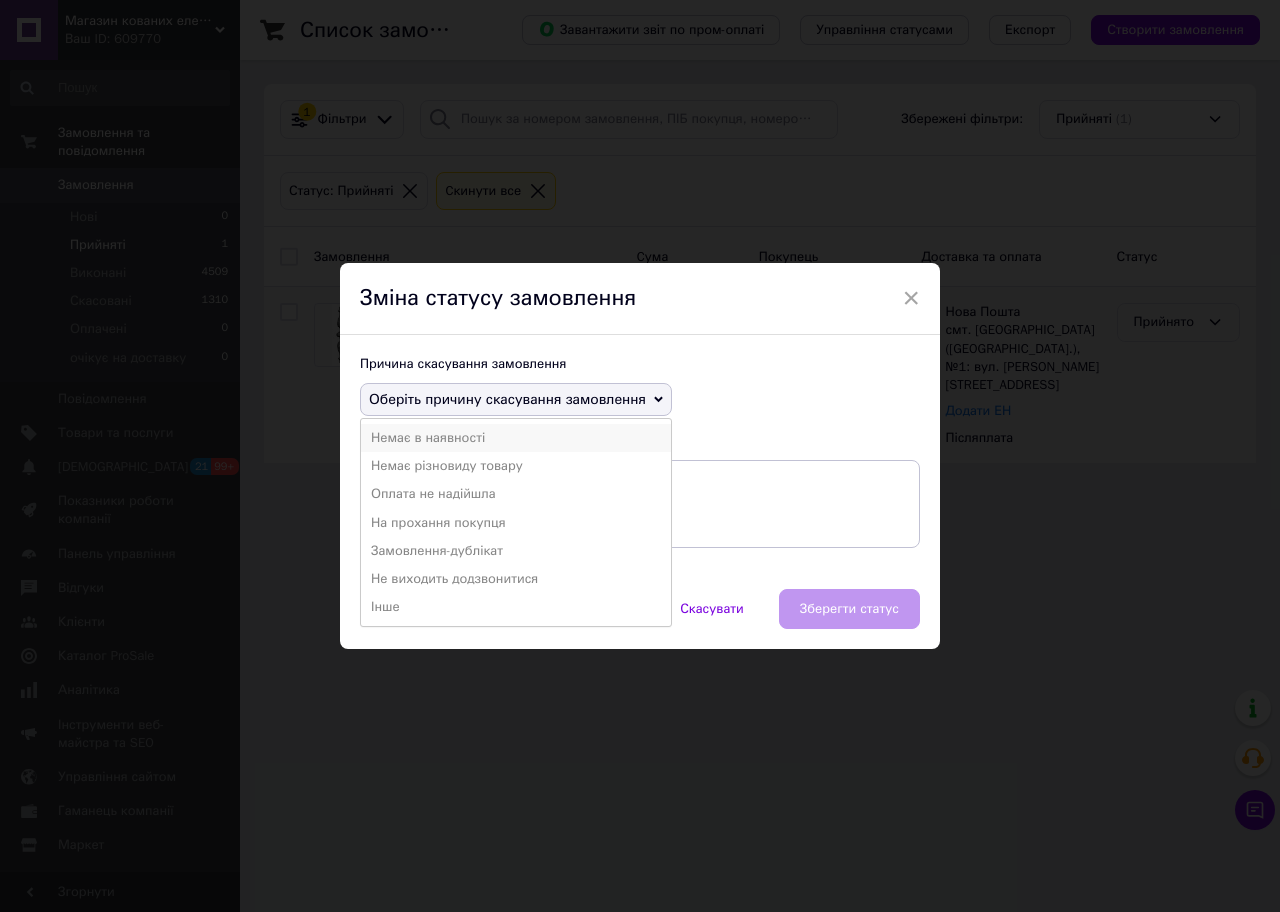 click on "Немає в наявності" at bounding box center [516, 438] 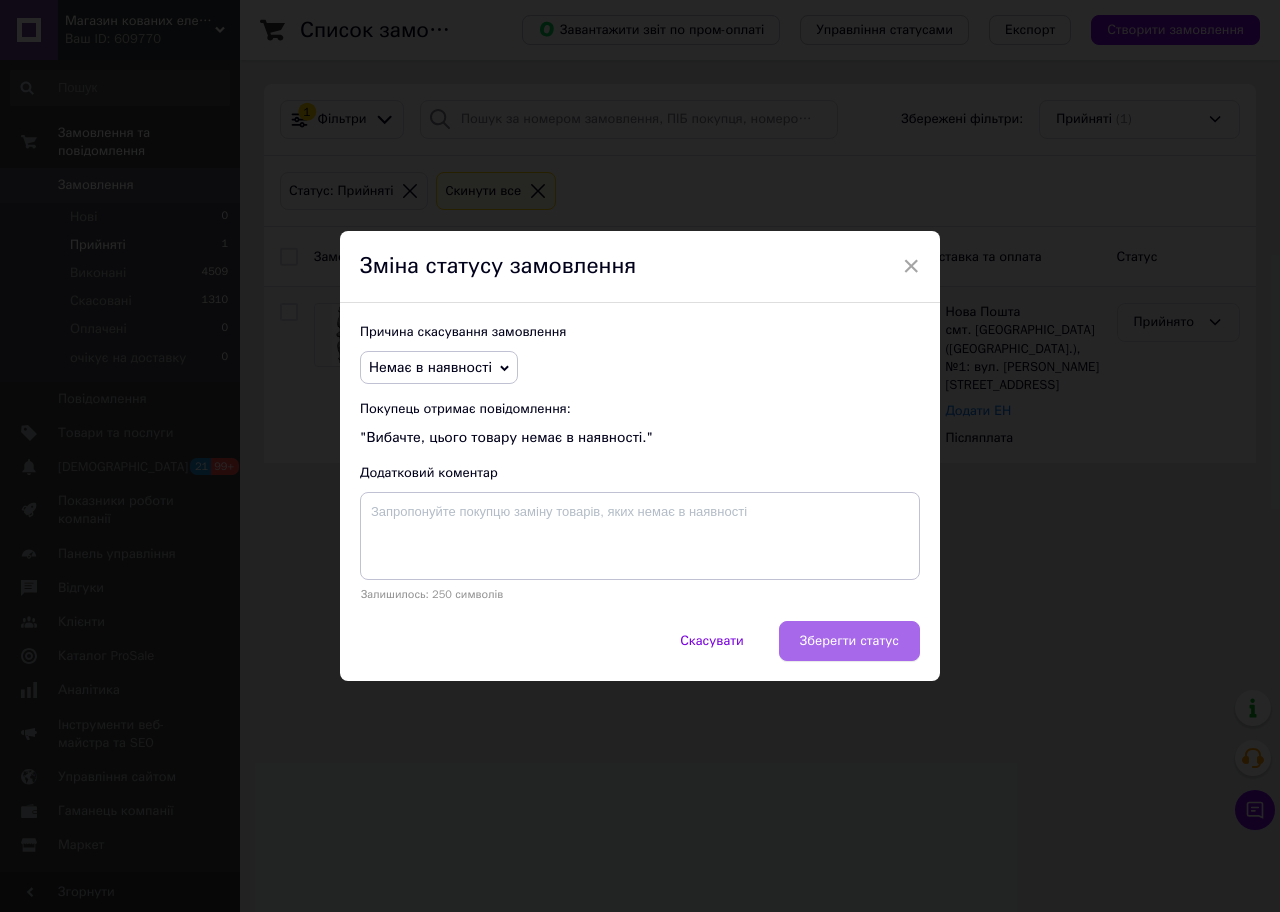 click on "Зберегти статус" at bounding box center [849, 641] 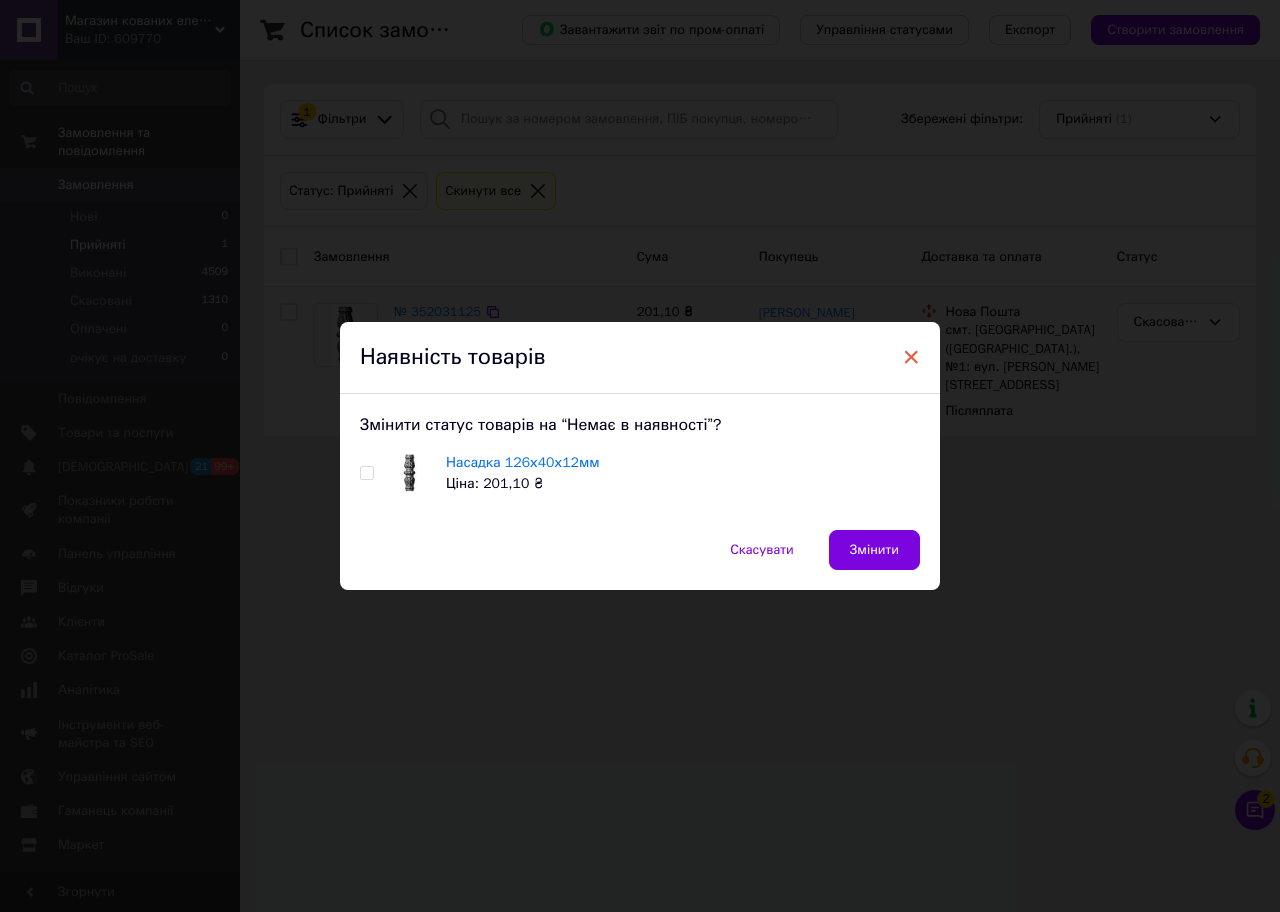 click on "×" at bounding box center (911, 357) 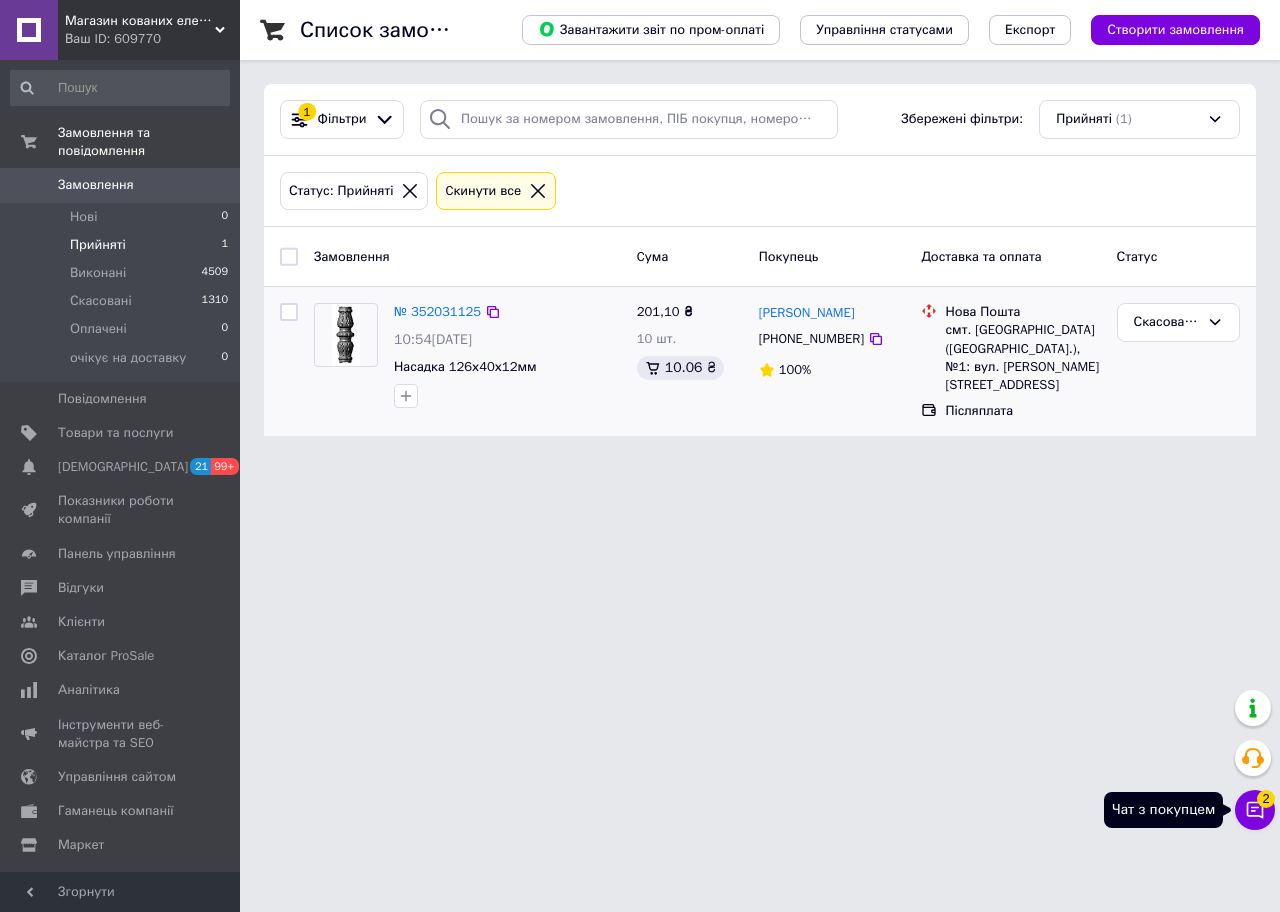 click 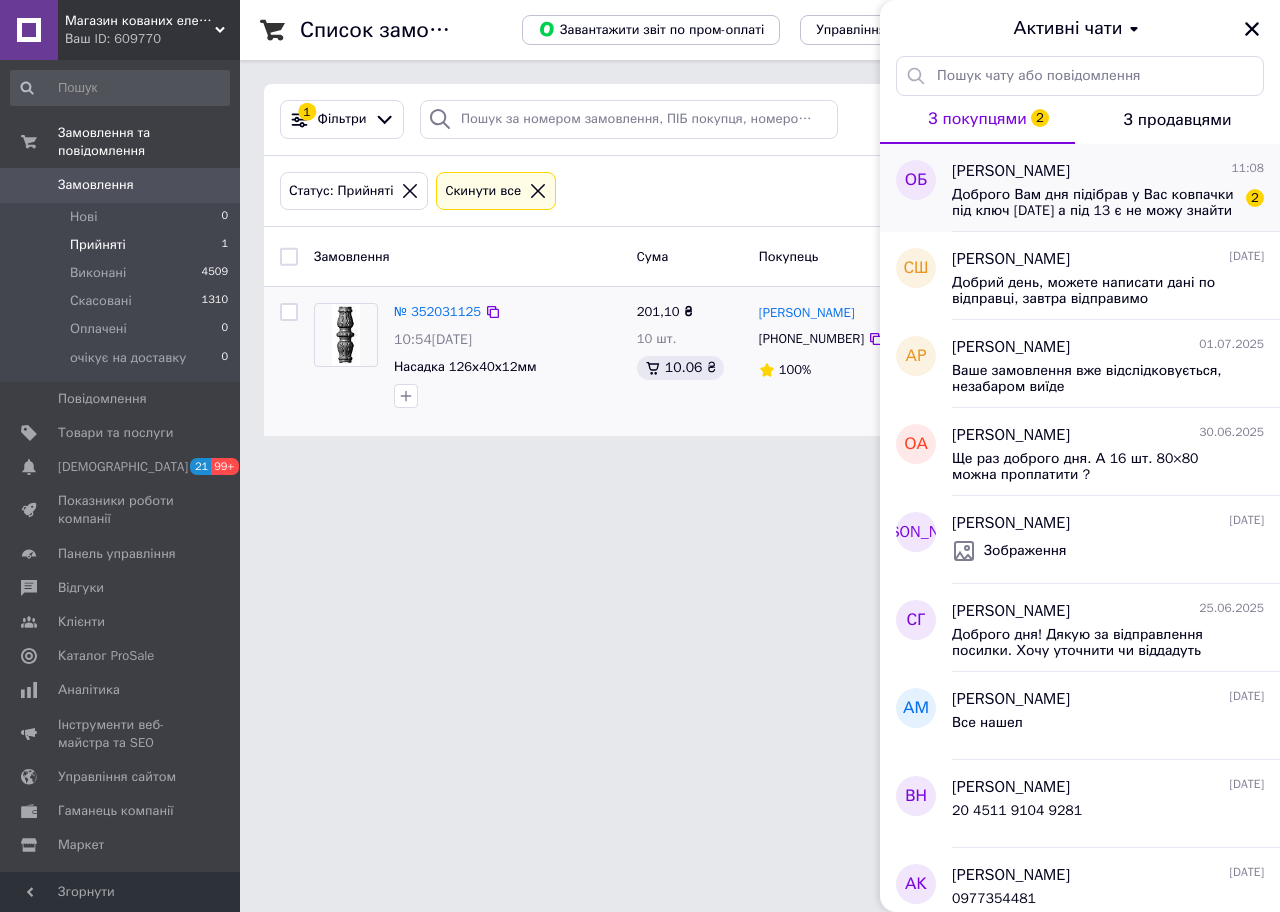 click on "Доброго Вам дня підібрав у Вас ковпачки під ключ 10/17/19 а під 13 є не можу знайти у Вас.Дякую" at bounding box center (1094, 203) 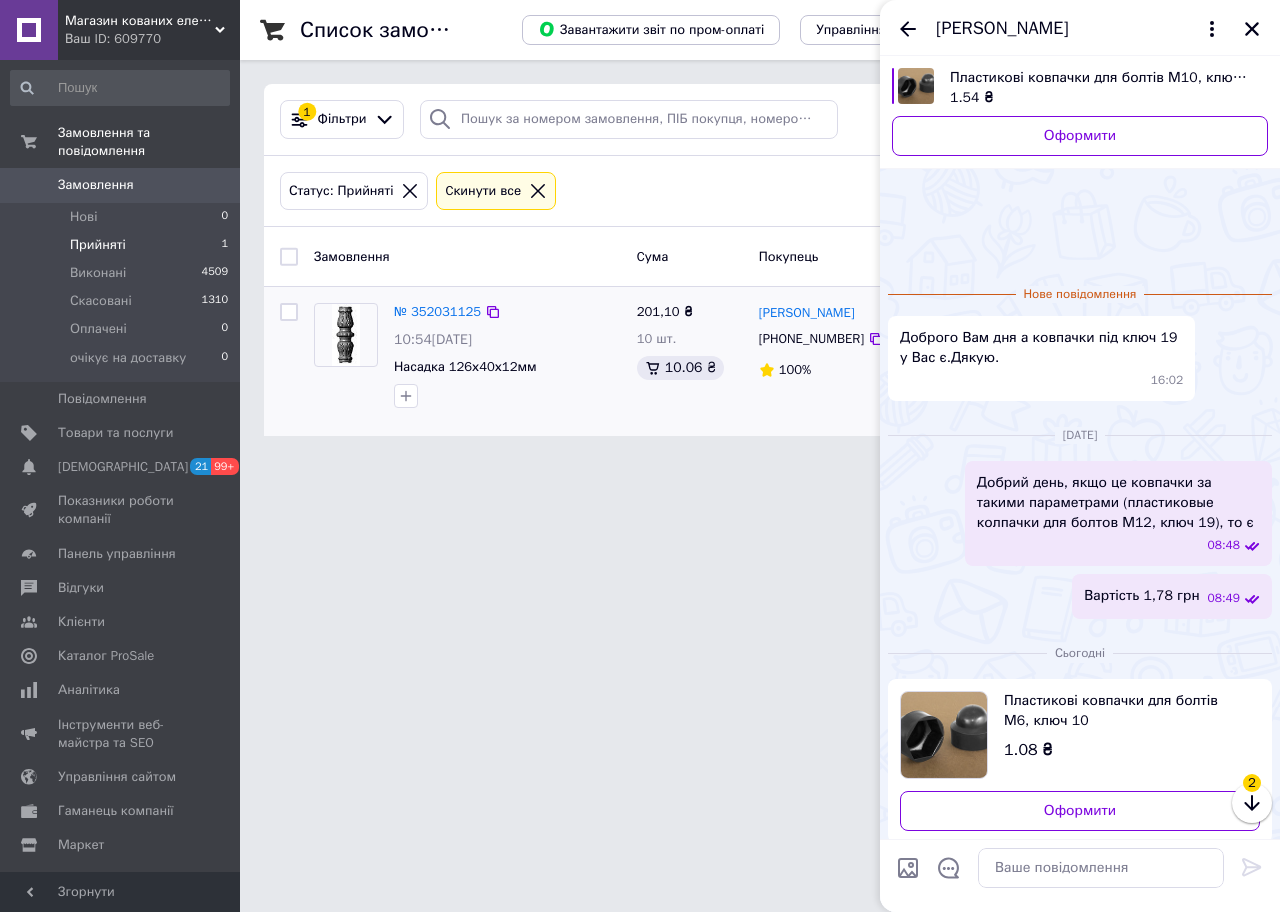 scroll, scrollTop: 115, scrollLeft: 0, axis: vertical 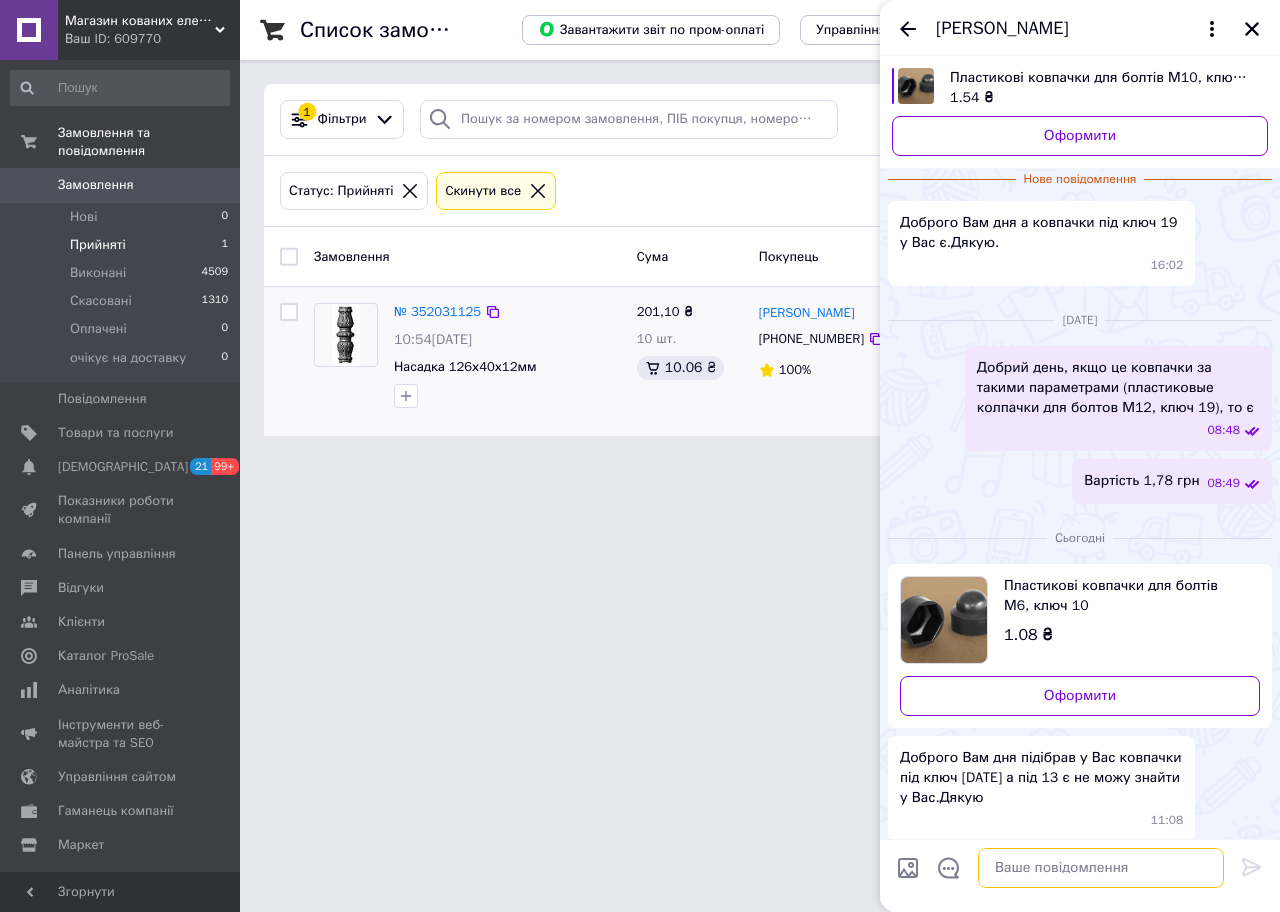 click at bounding box center [1101, 868] 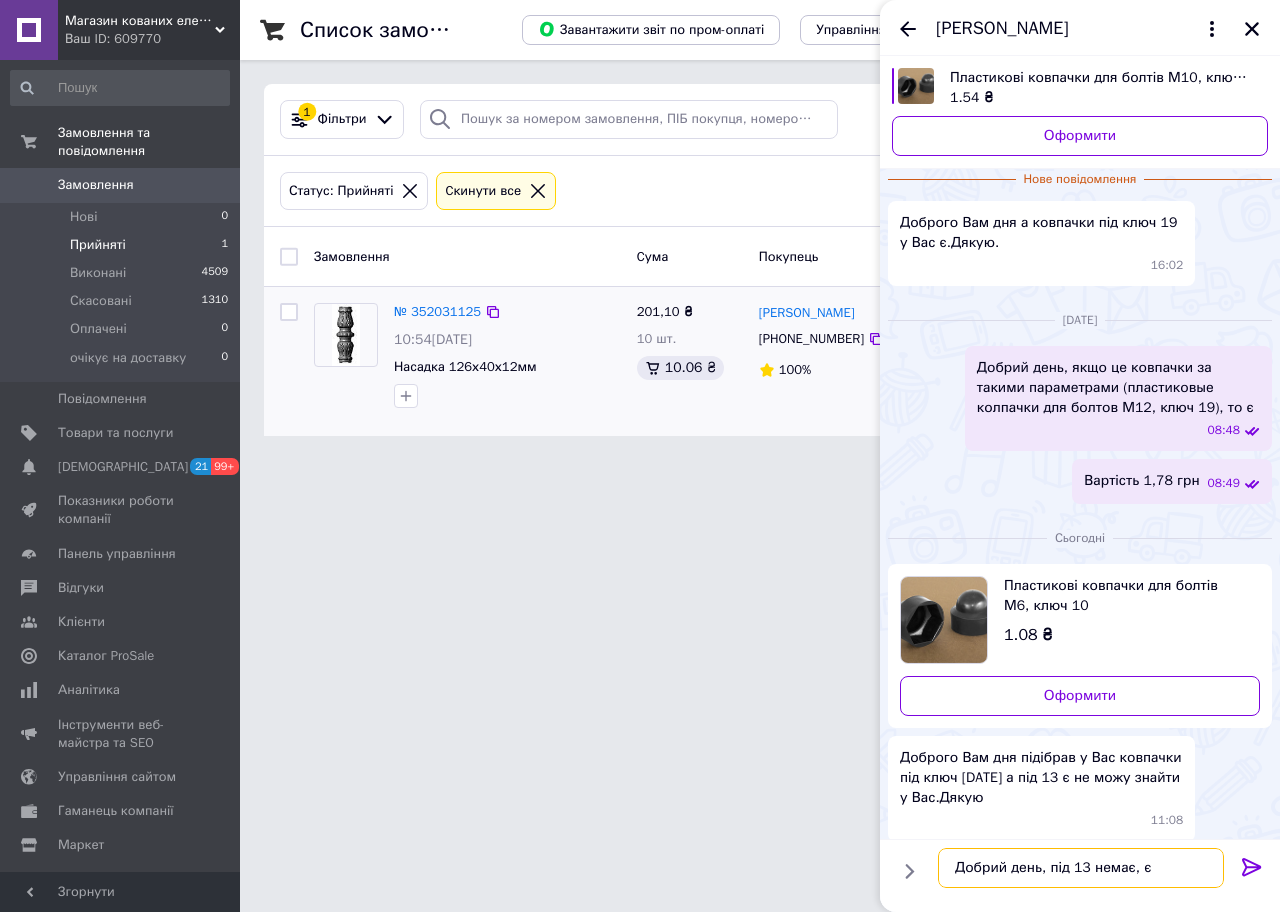 paste on "Пластиковые колпачки для болтов М8, ключ 12" 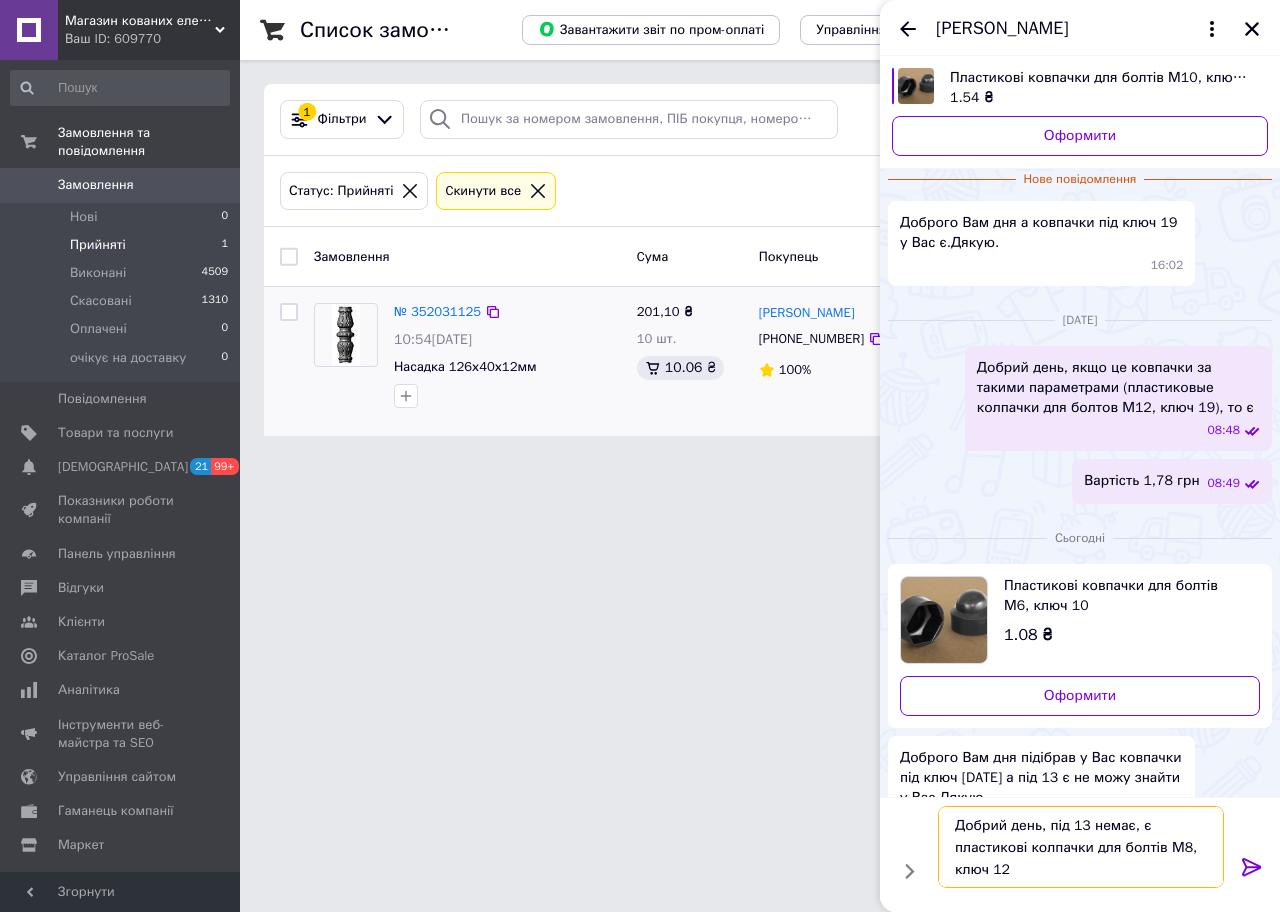type on "Добрий день, під 13 немає, є пластикові колпачки для болтів М8, ключ 12" 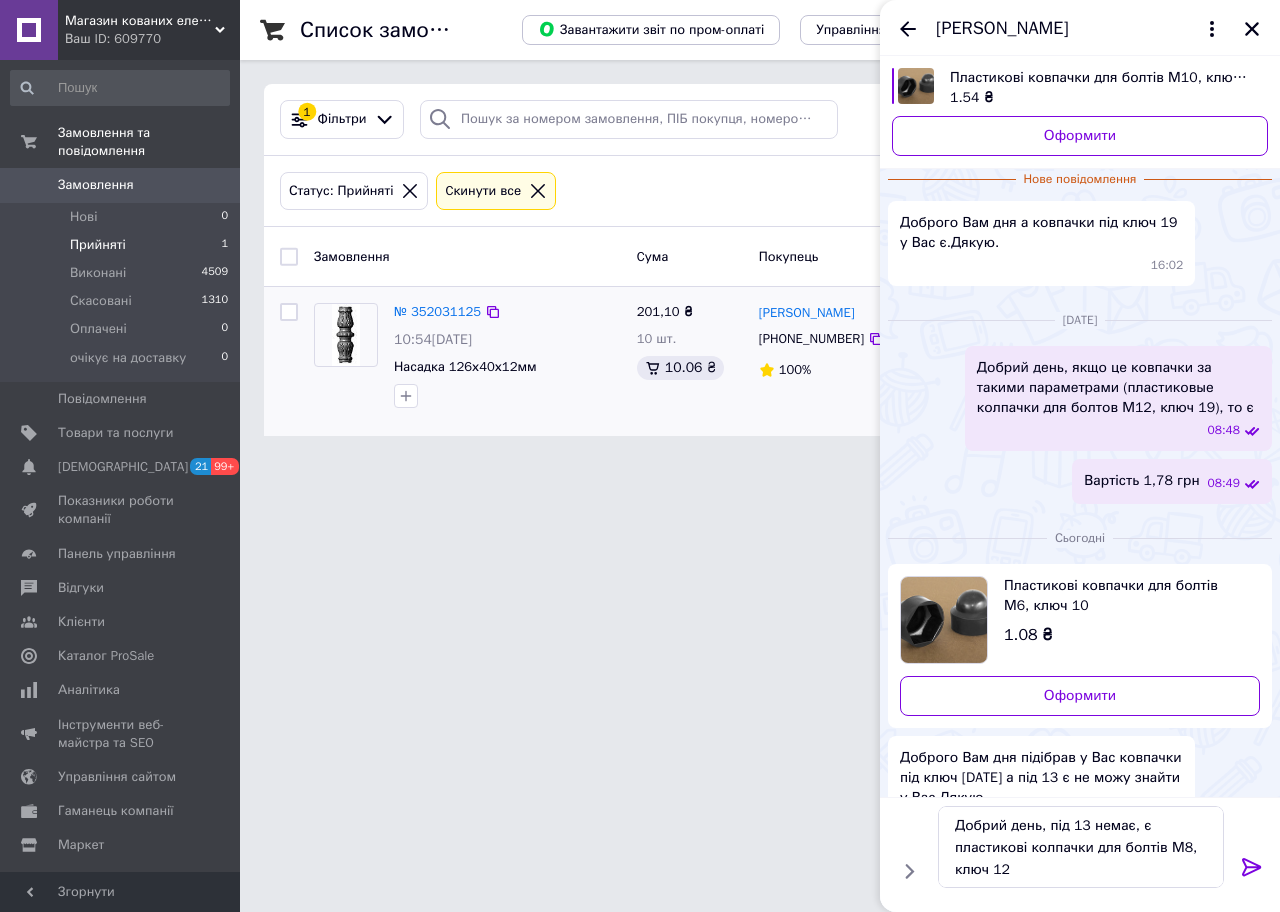 click 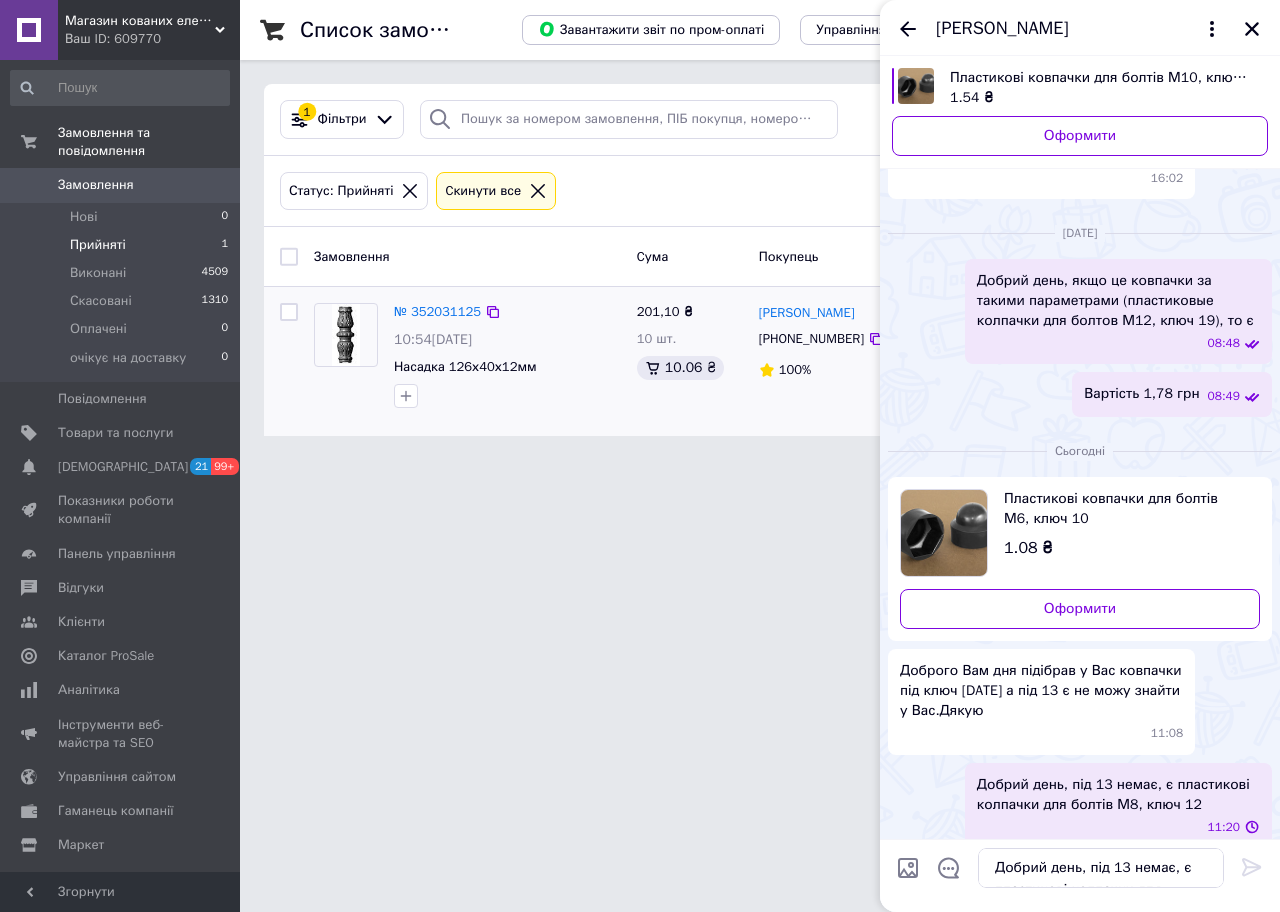 type 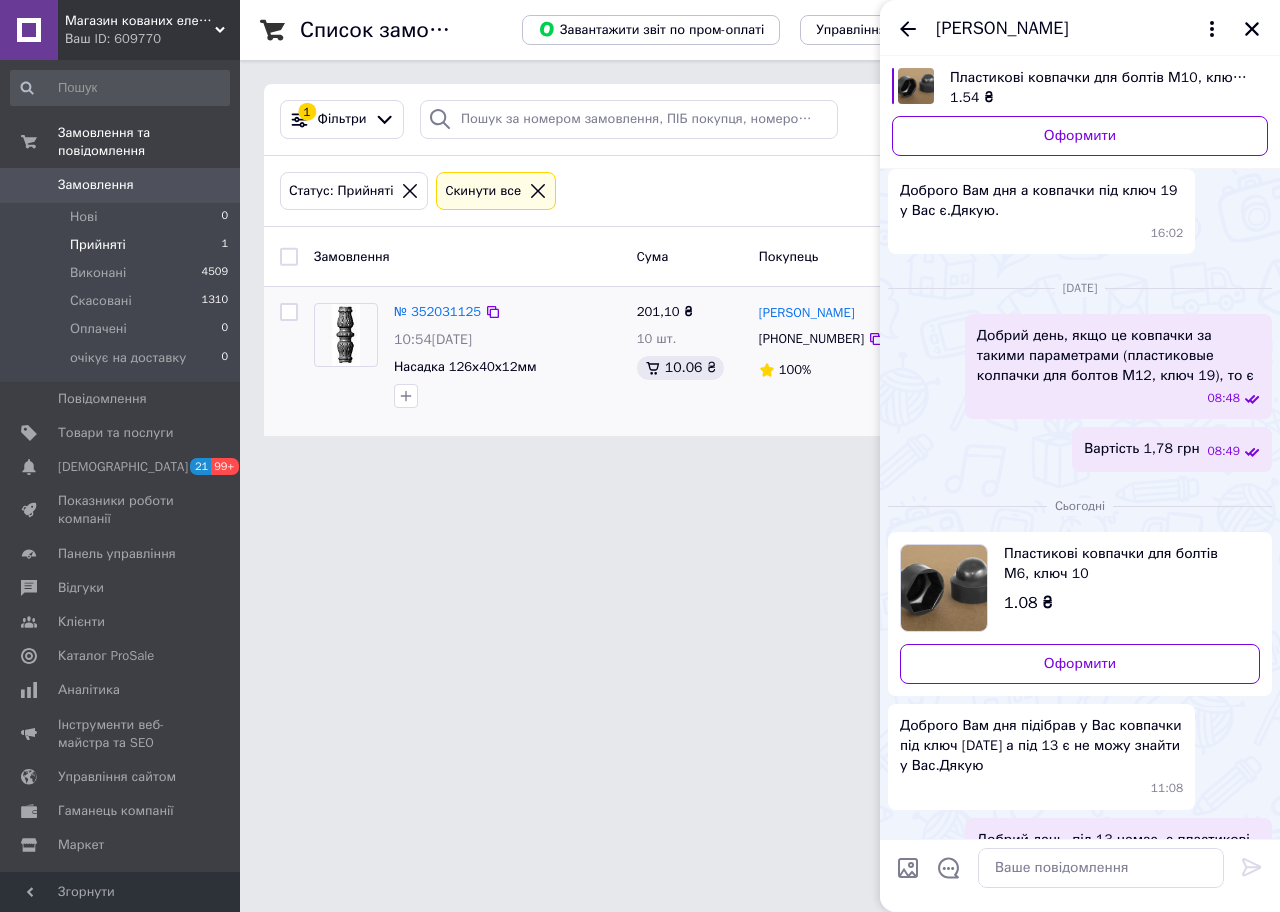 scroll, scrollTop: 132, scrollLeft: 0, axis: vertical 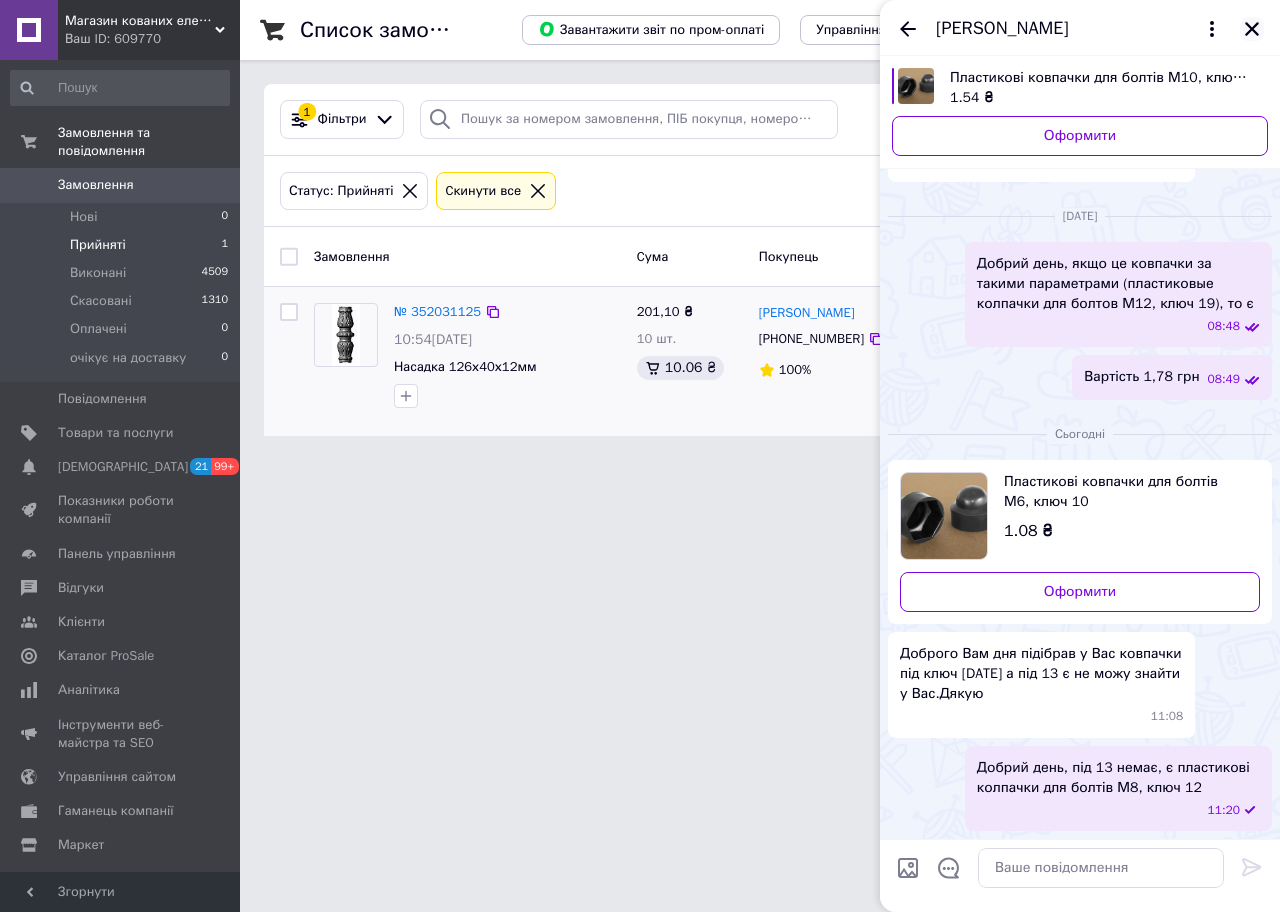 click 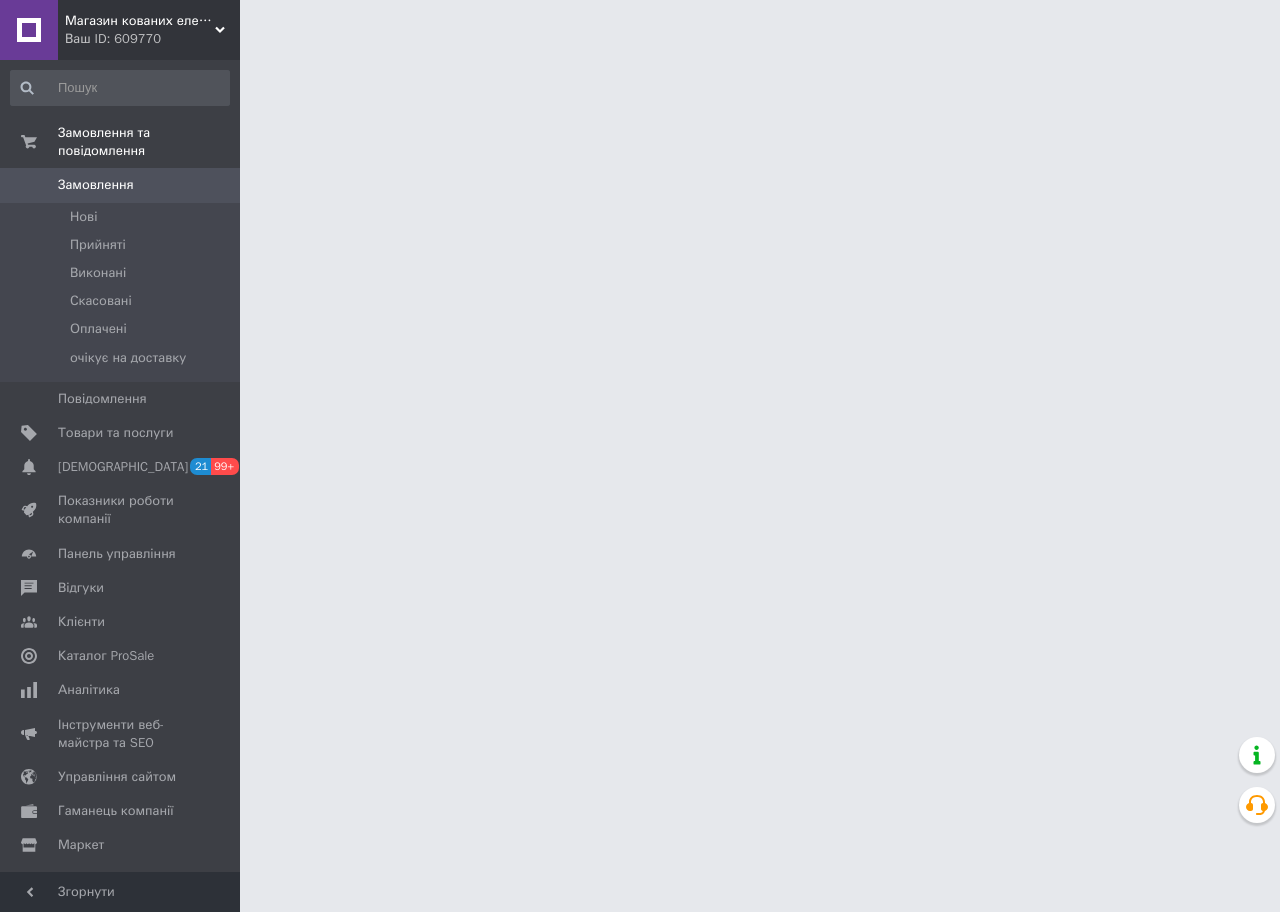scroll, scrollTop: 0, scrollLeft: 0, axis: both 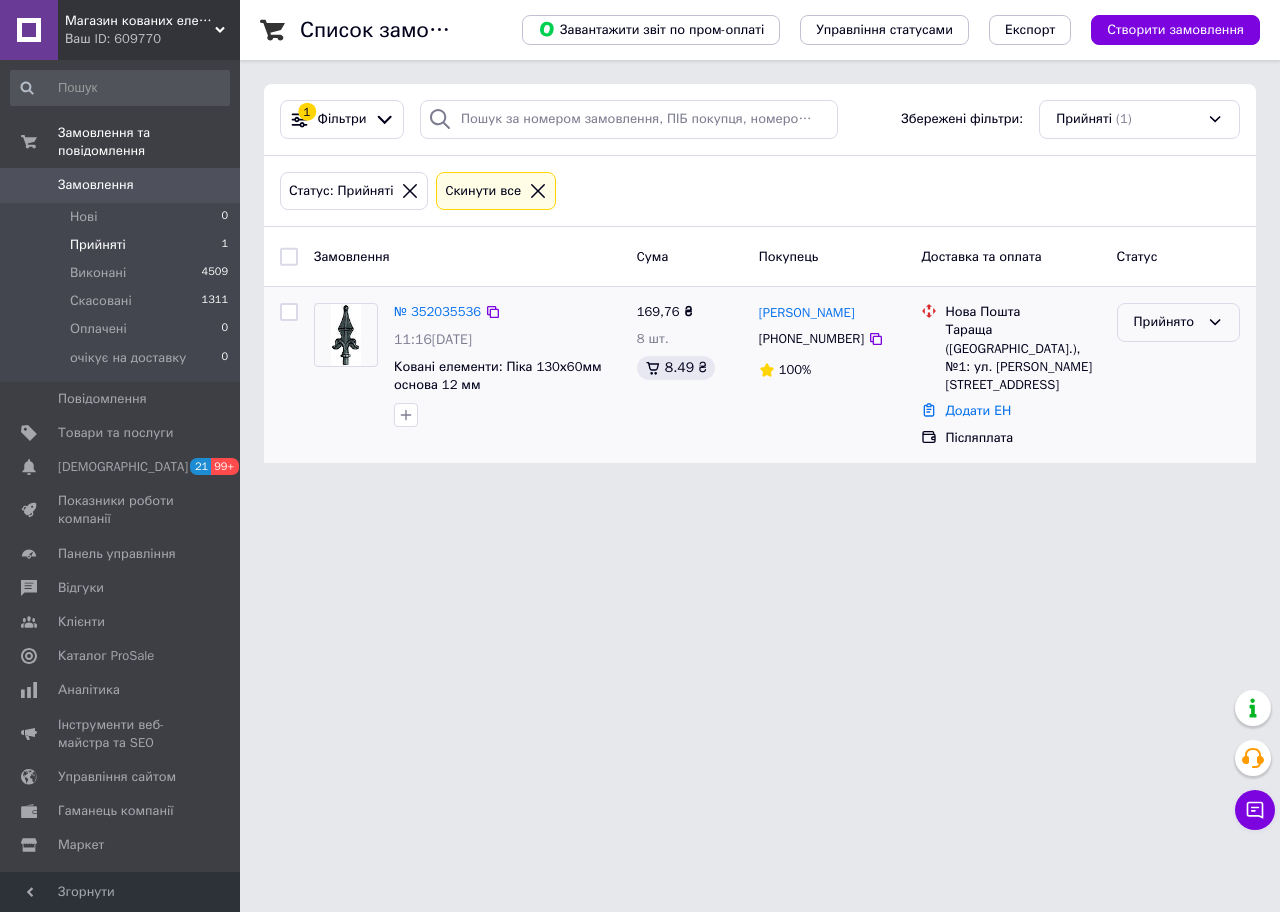 click on "Прийнято" at bounding box center (1166, 322) 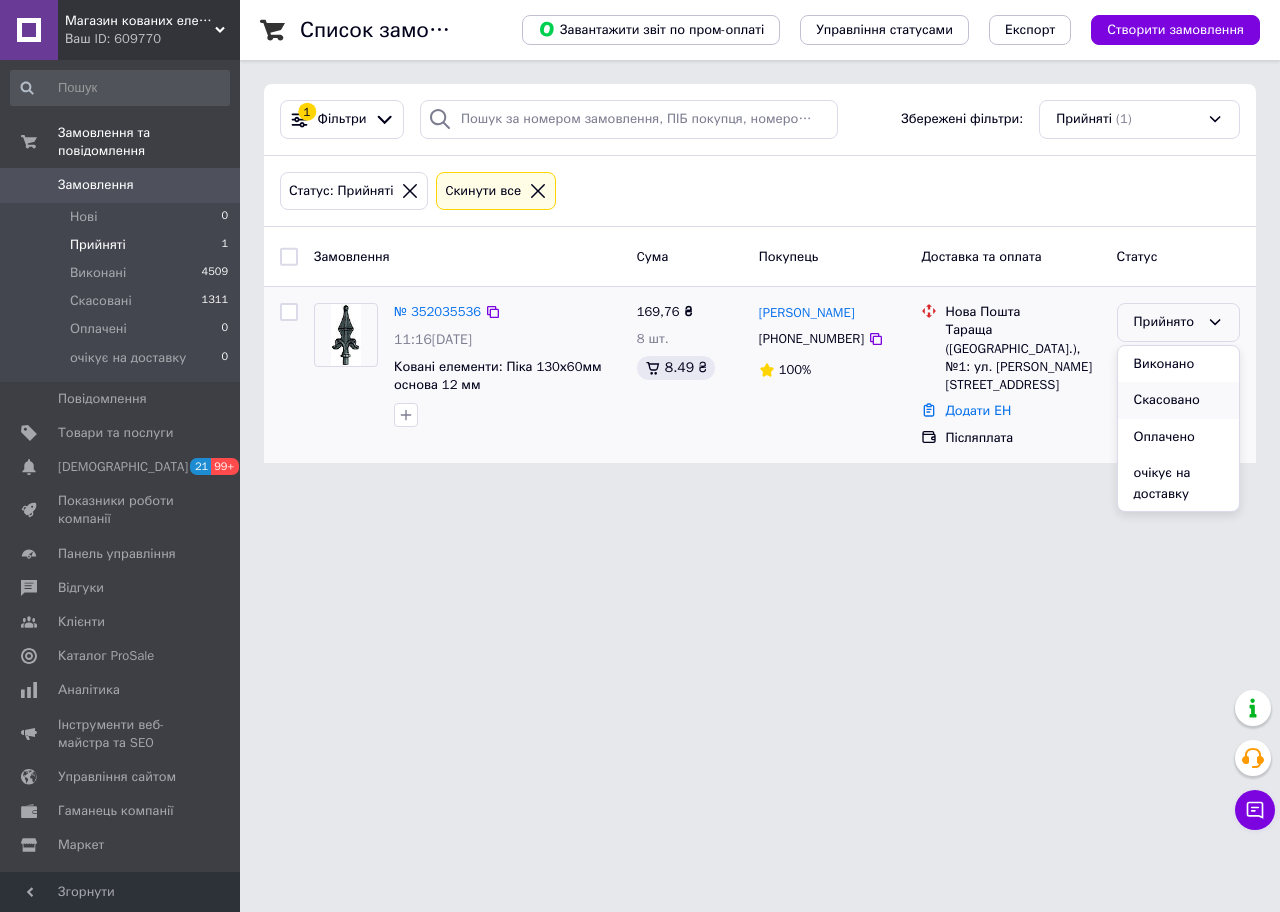 click on "Скасовано" at bounding box center (1178, 400) 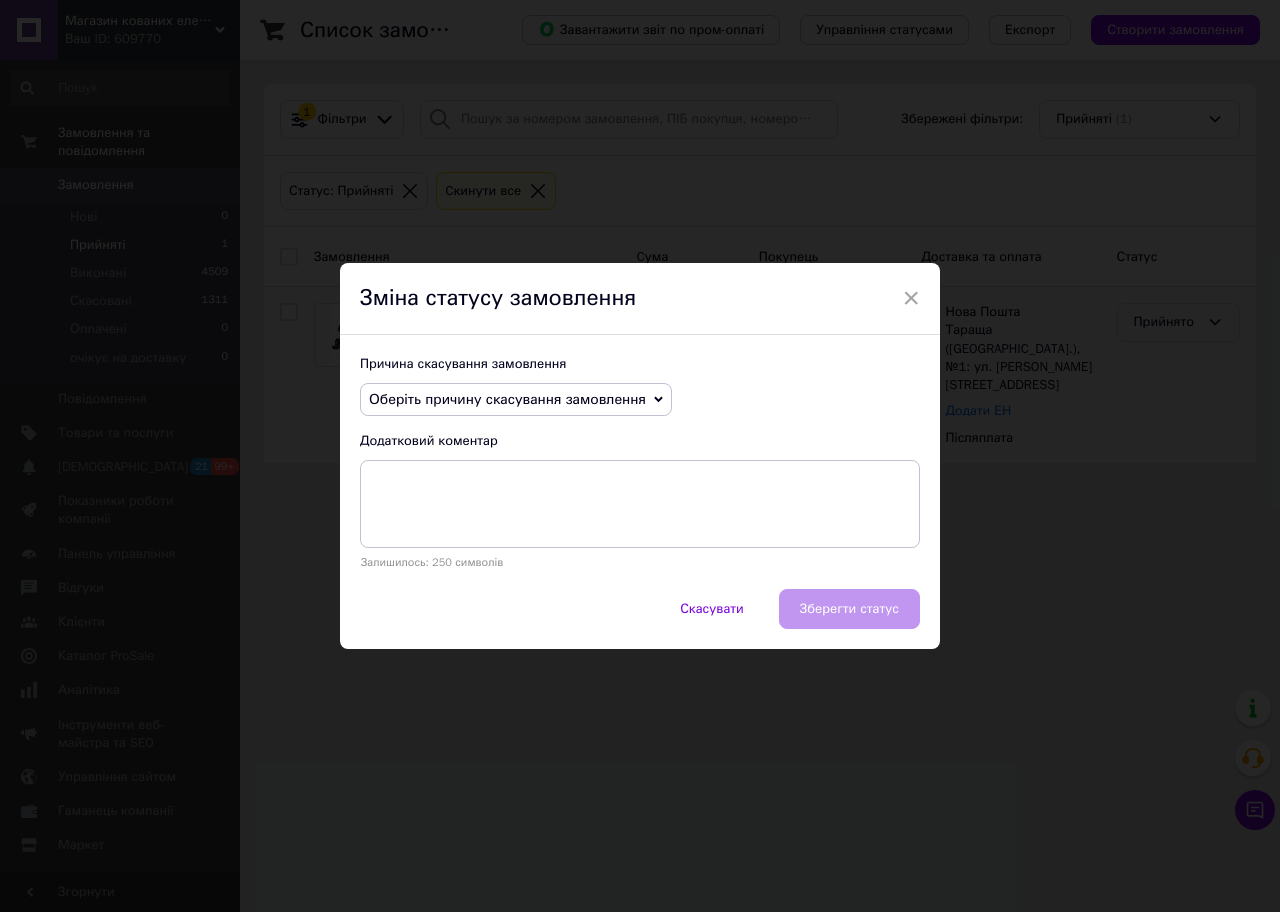 click on "Оберіть причину скасування замовлення" at bounding box center (507, 399) 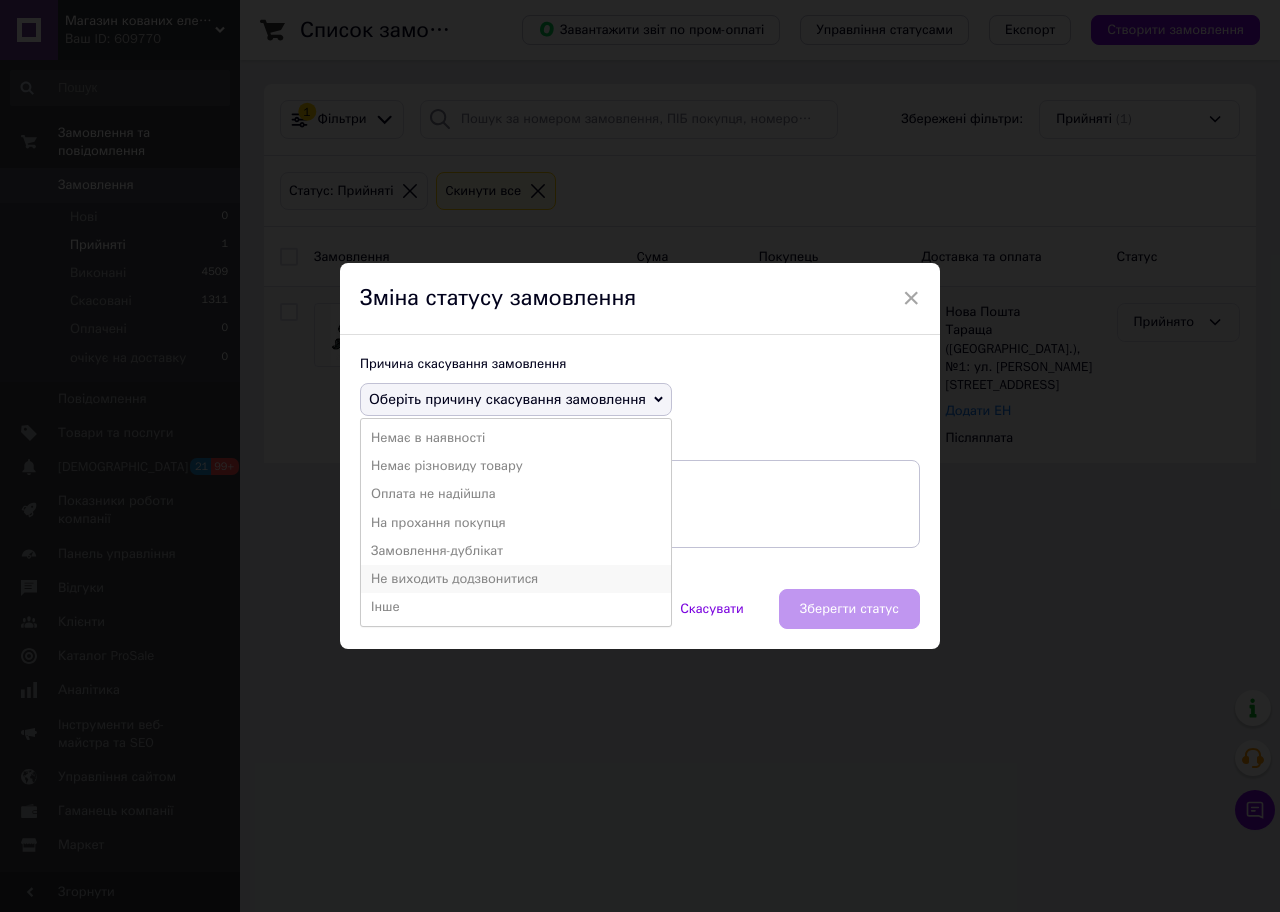click on "Не виходить додзвонитися" at bounding box center [516, 579] 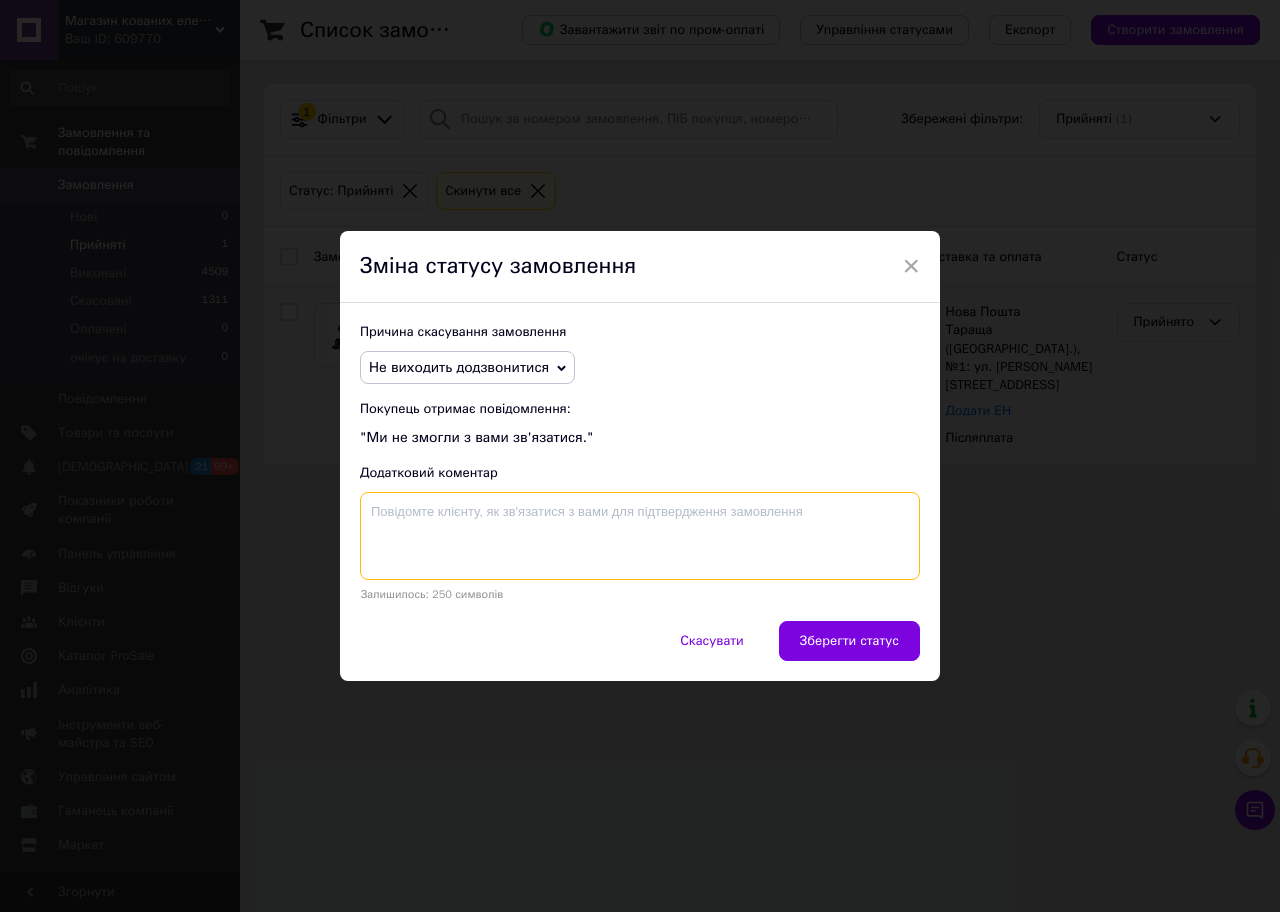 click at bounding box center [640, 536] 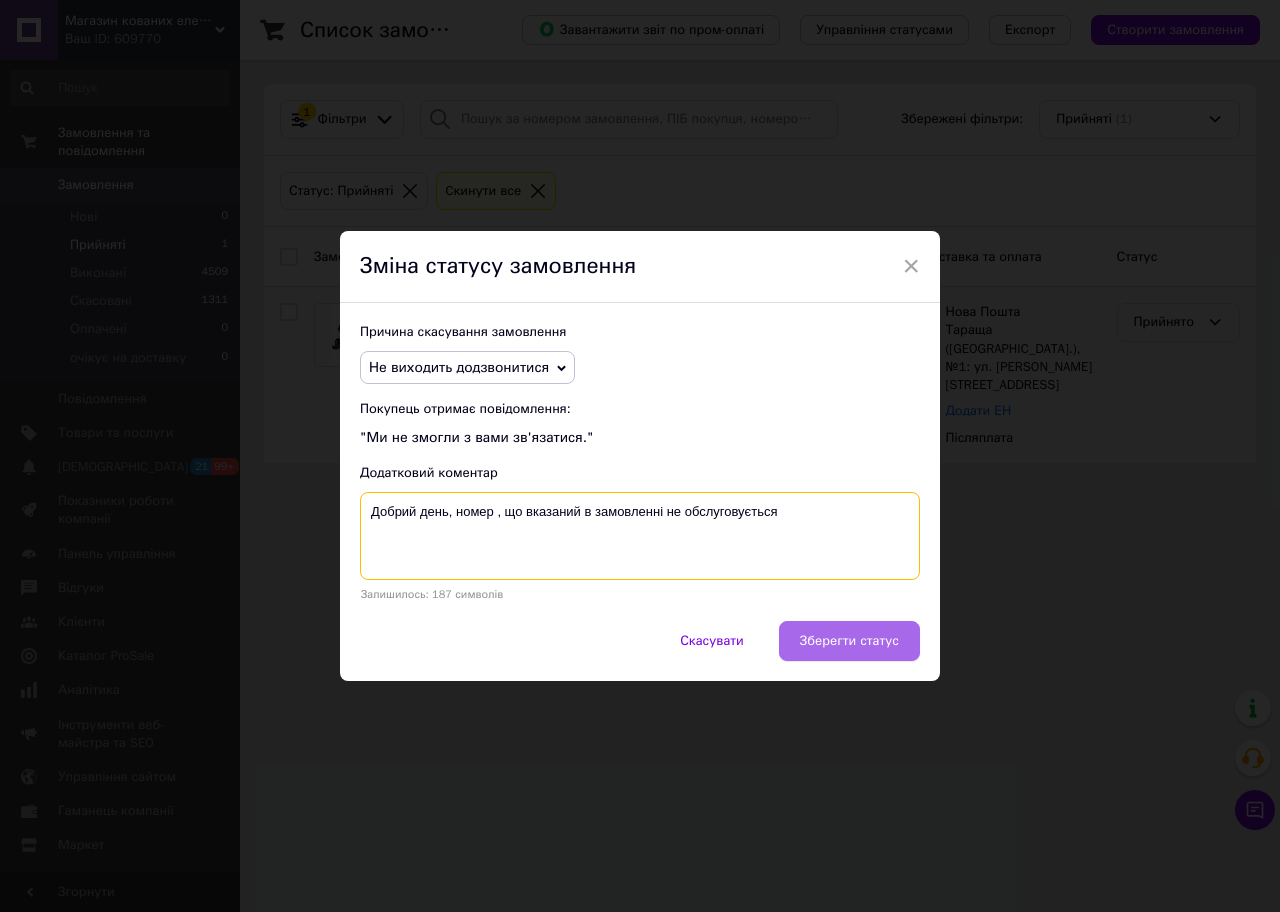 type on "Добрий день, номер , що вказаний в замовленні не обслуговується" 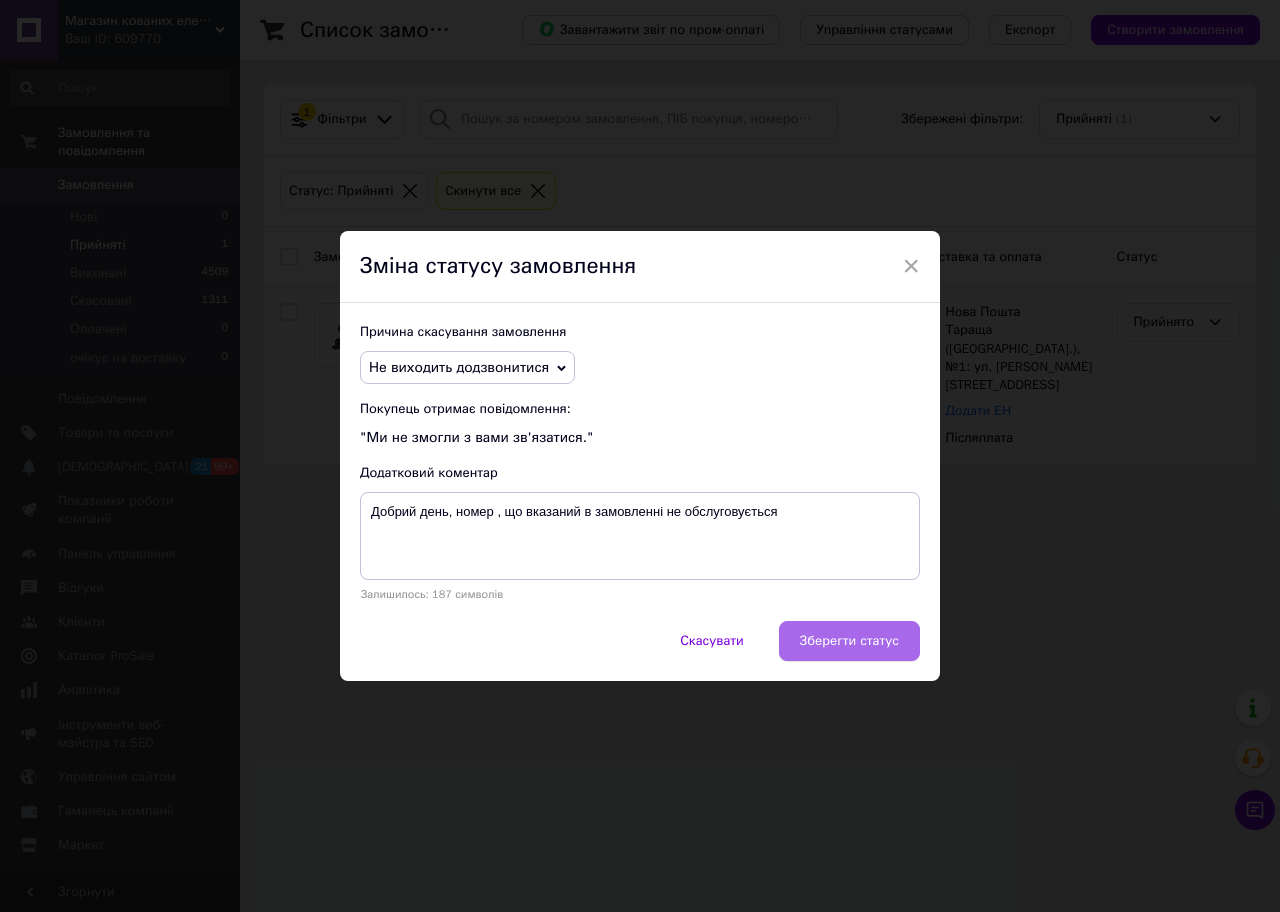 click on "Зберегти статус" at bounding box center (849, 641) 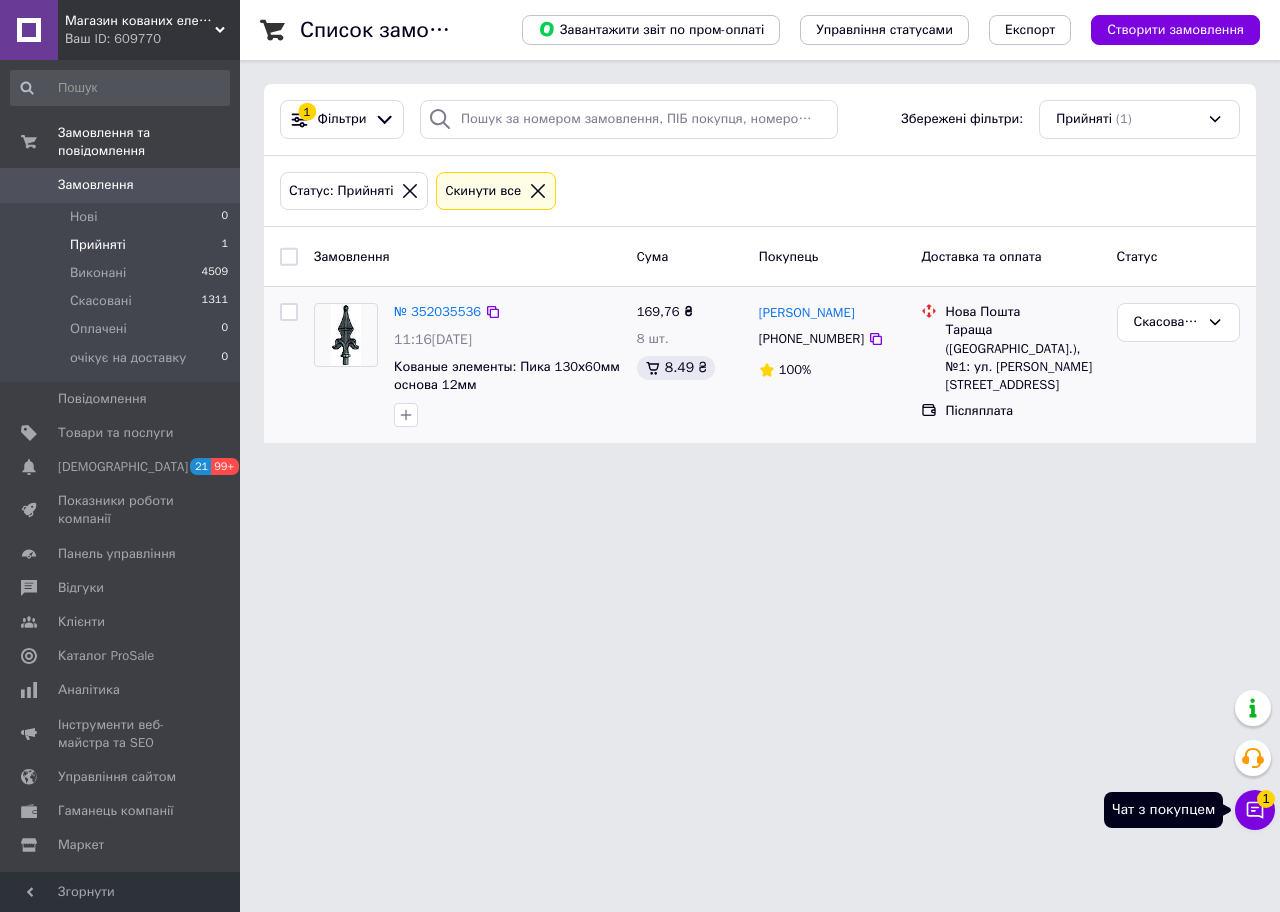 click on "1" at bounding box center [1266, 799] 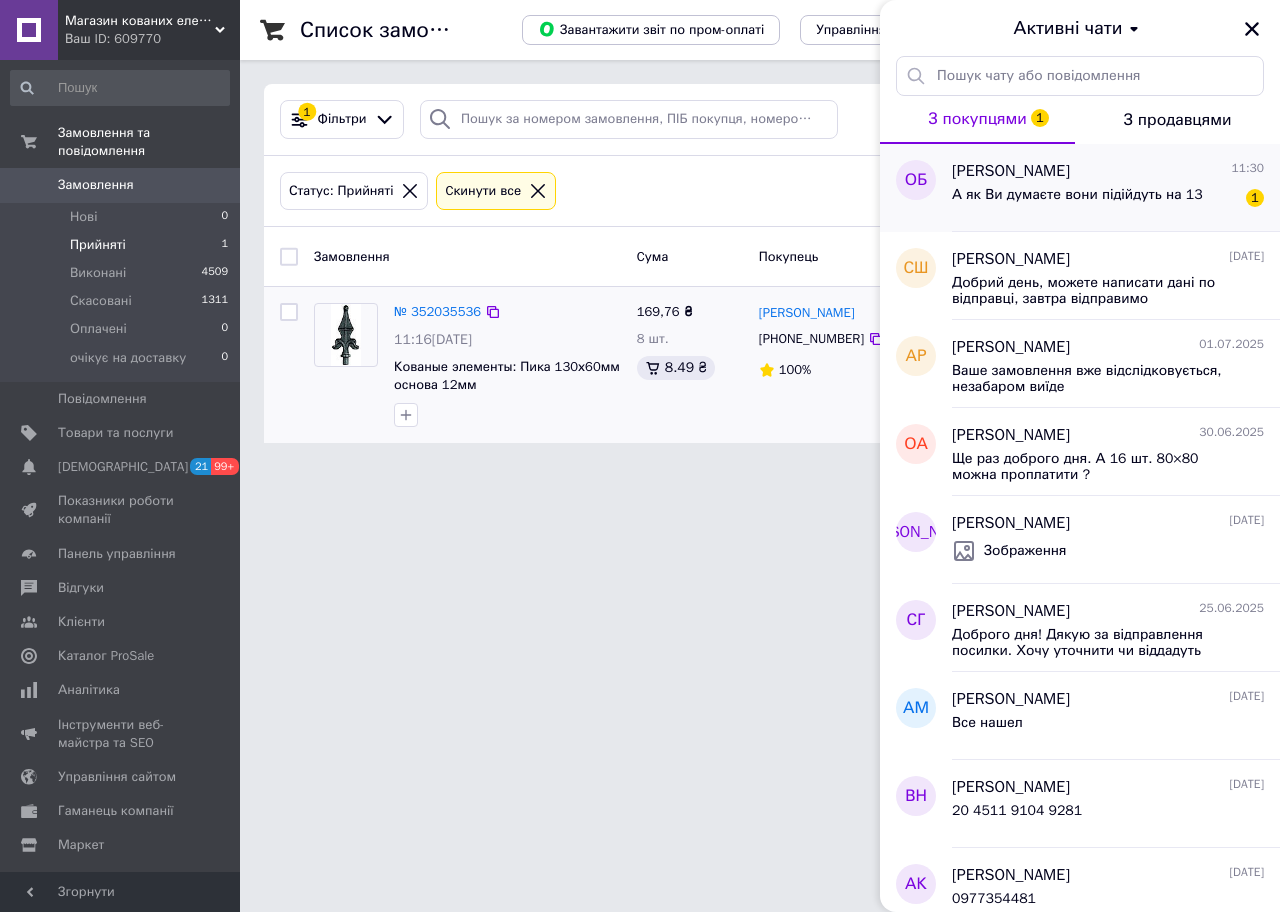 click on "Олег Борисюк 11:30 А як Ви думаєте вони підійдуть на 13 1" at bounding box center [1116, 188] 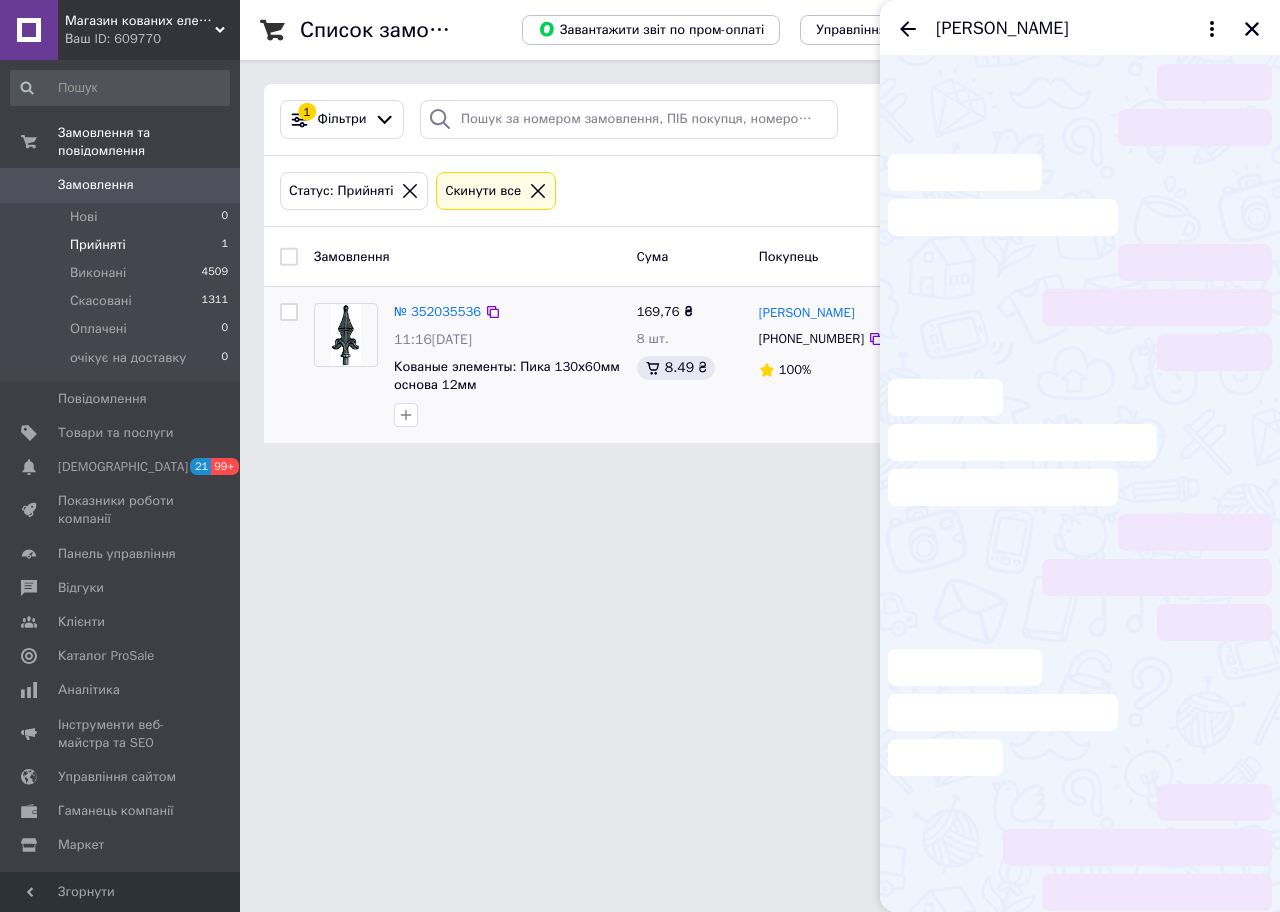 scroll, scrollTop: 272, scrollLeft: 0, axis: vertical 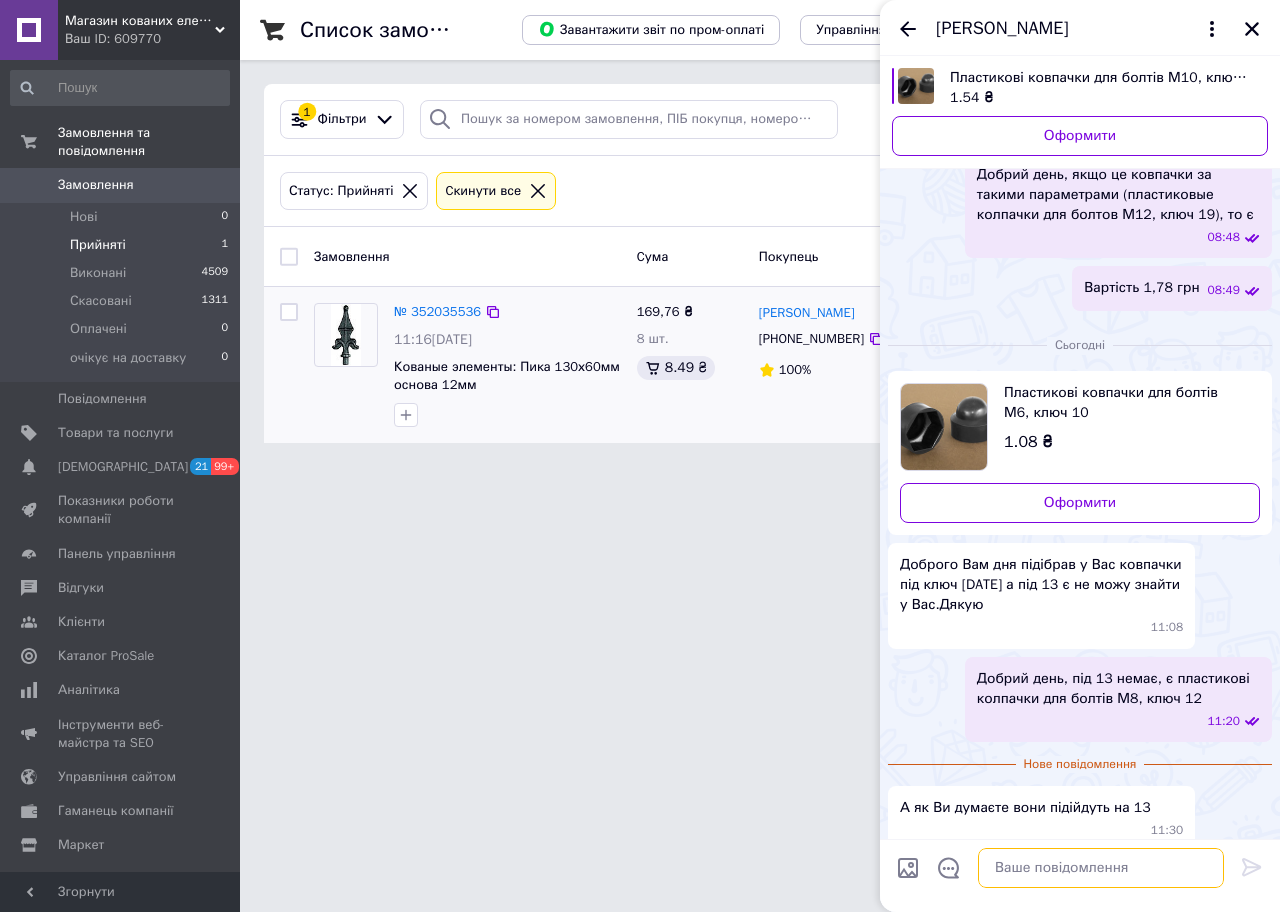 click at bounding box center (1101, 868) 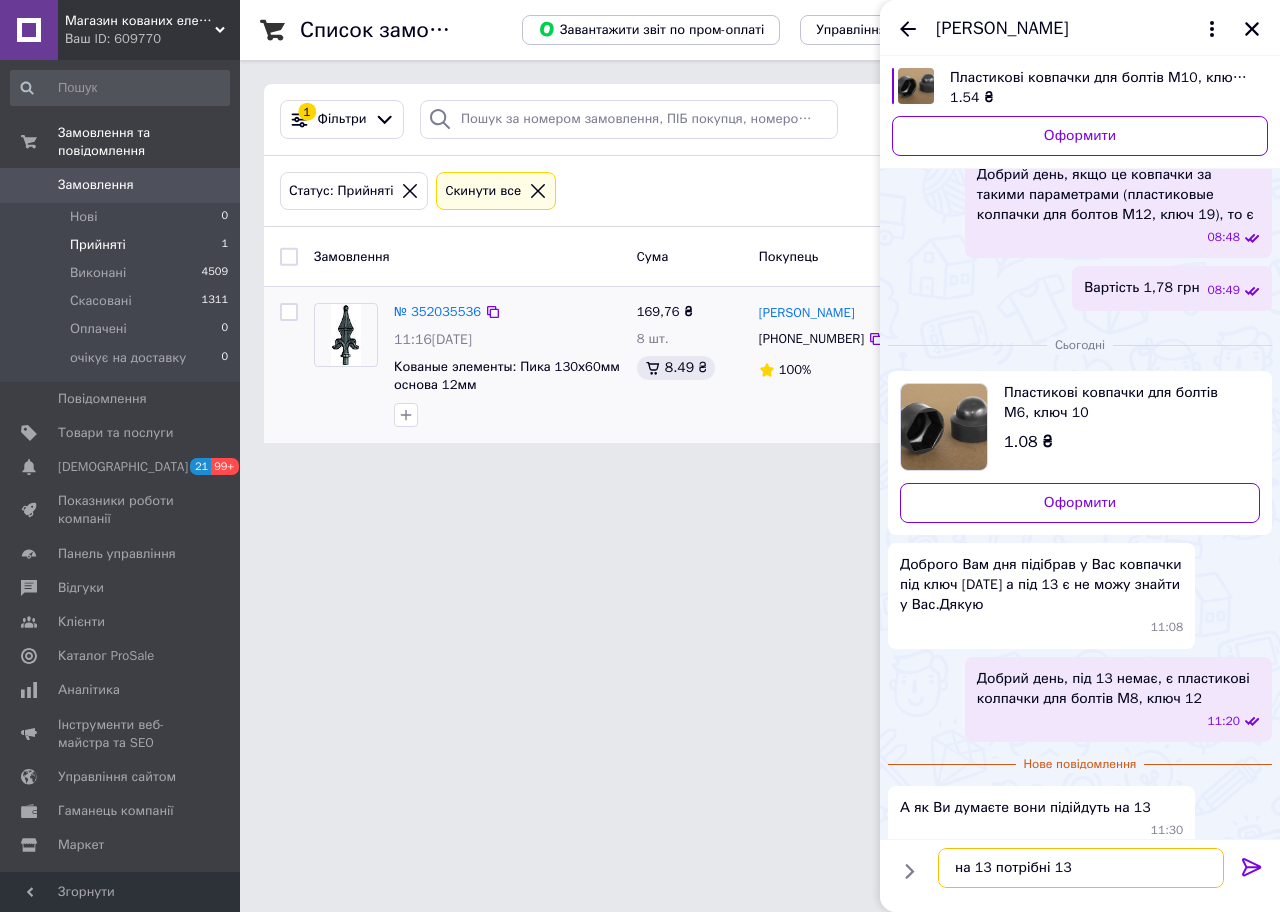 type on "на 13 потрібні 13" 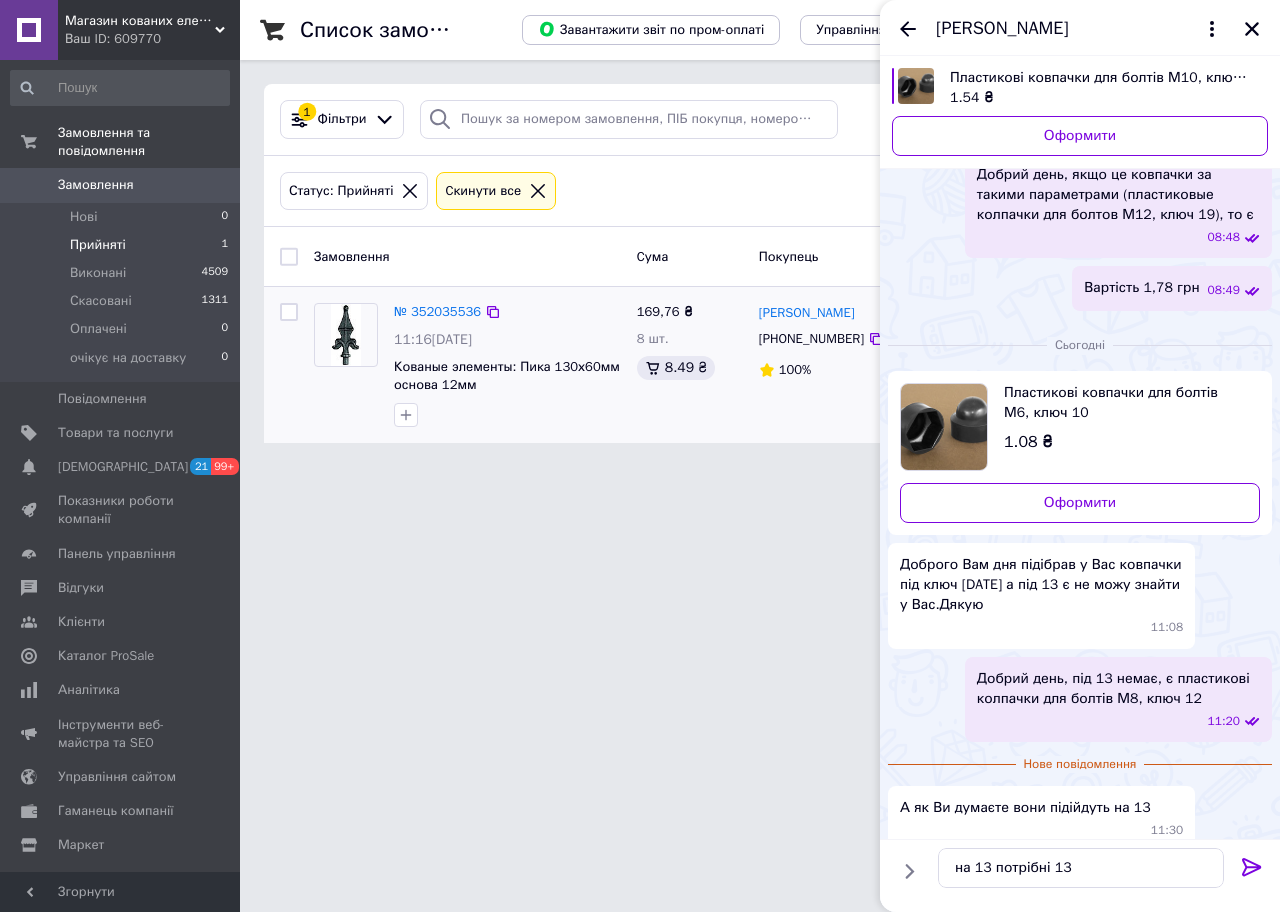 click 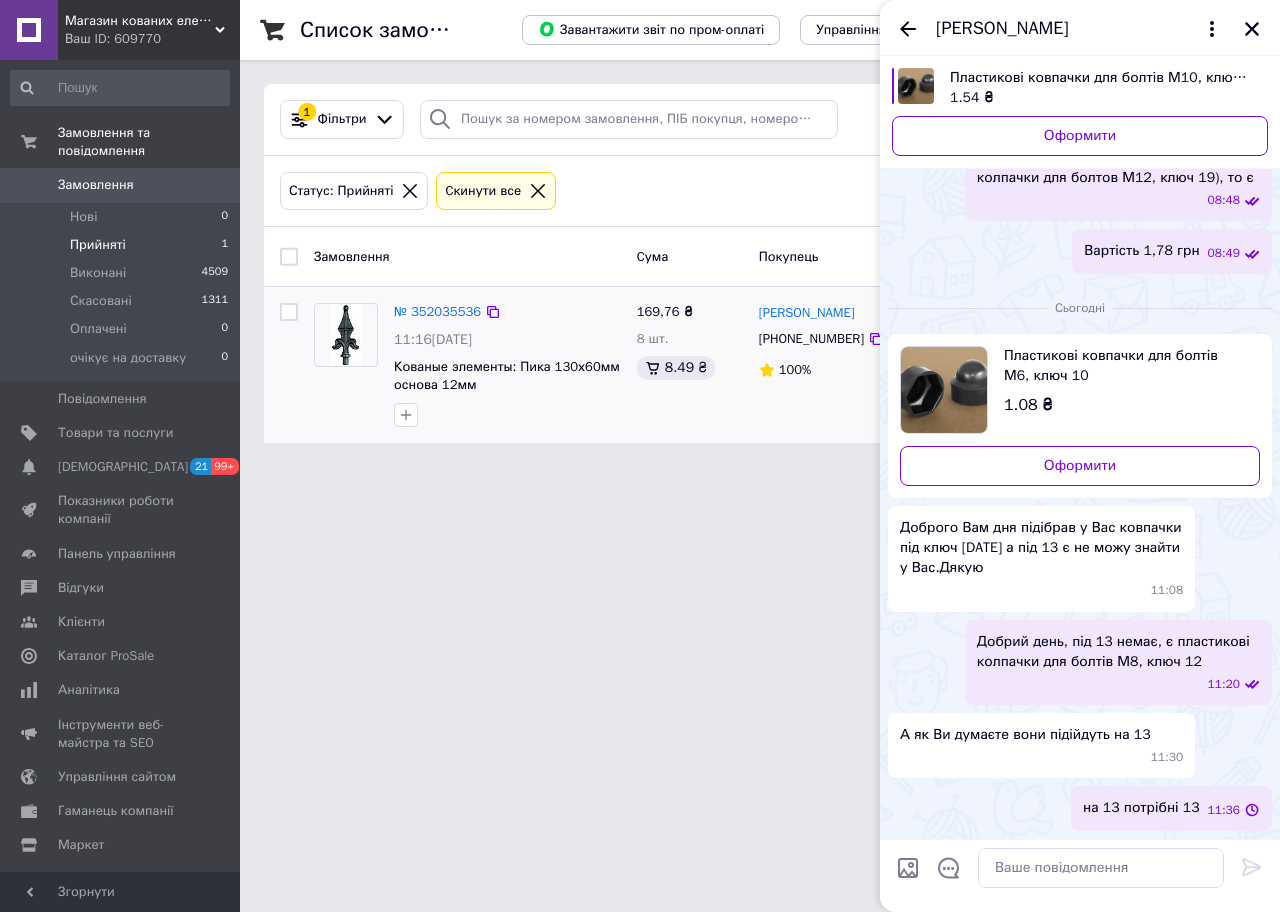 scroll, scrollTop: 238, scrollLeft: 0, axis: vertical 